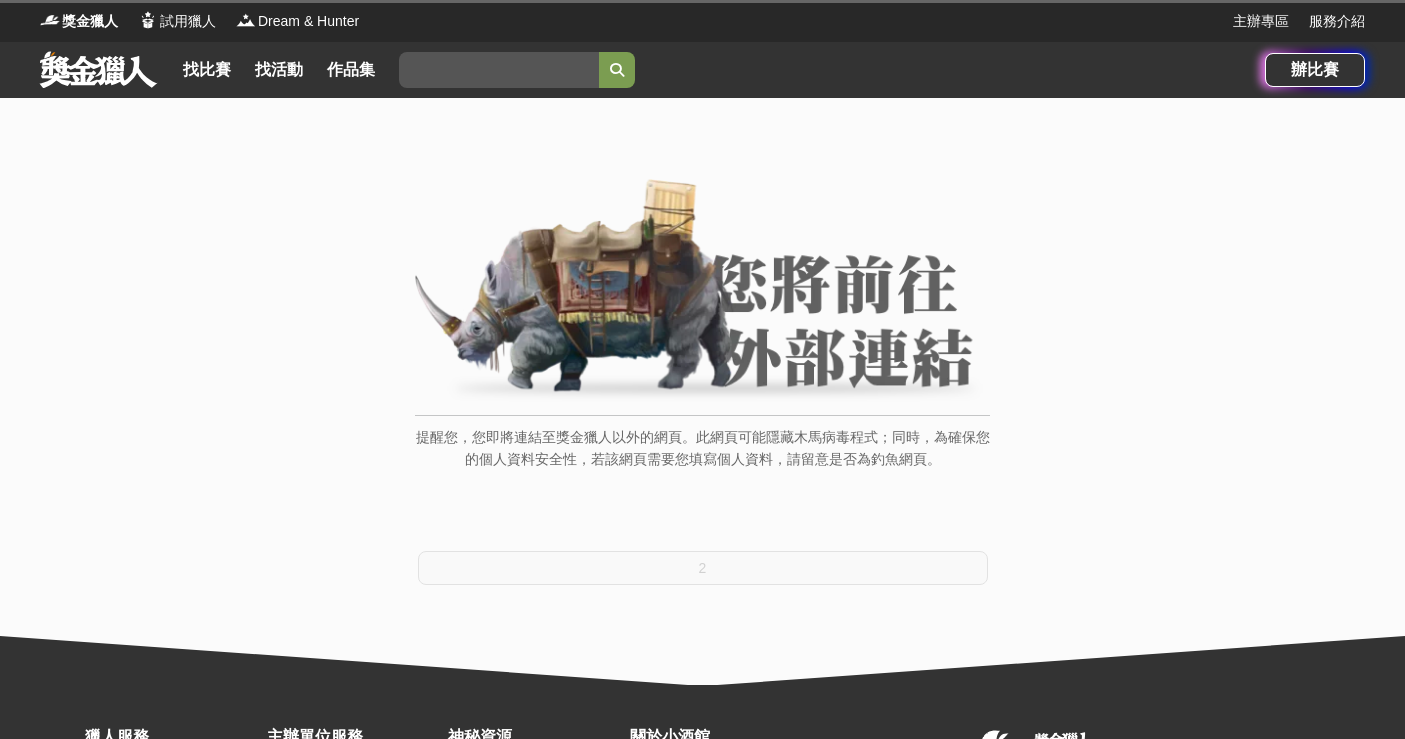 scroll, scrollTop: 0, scrollLeft: 0, axis: both 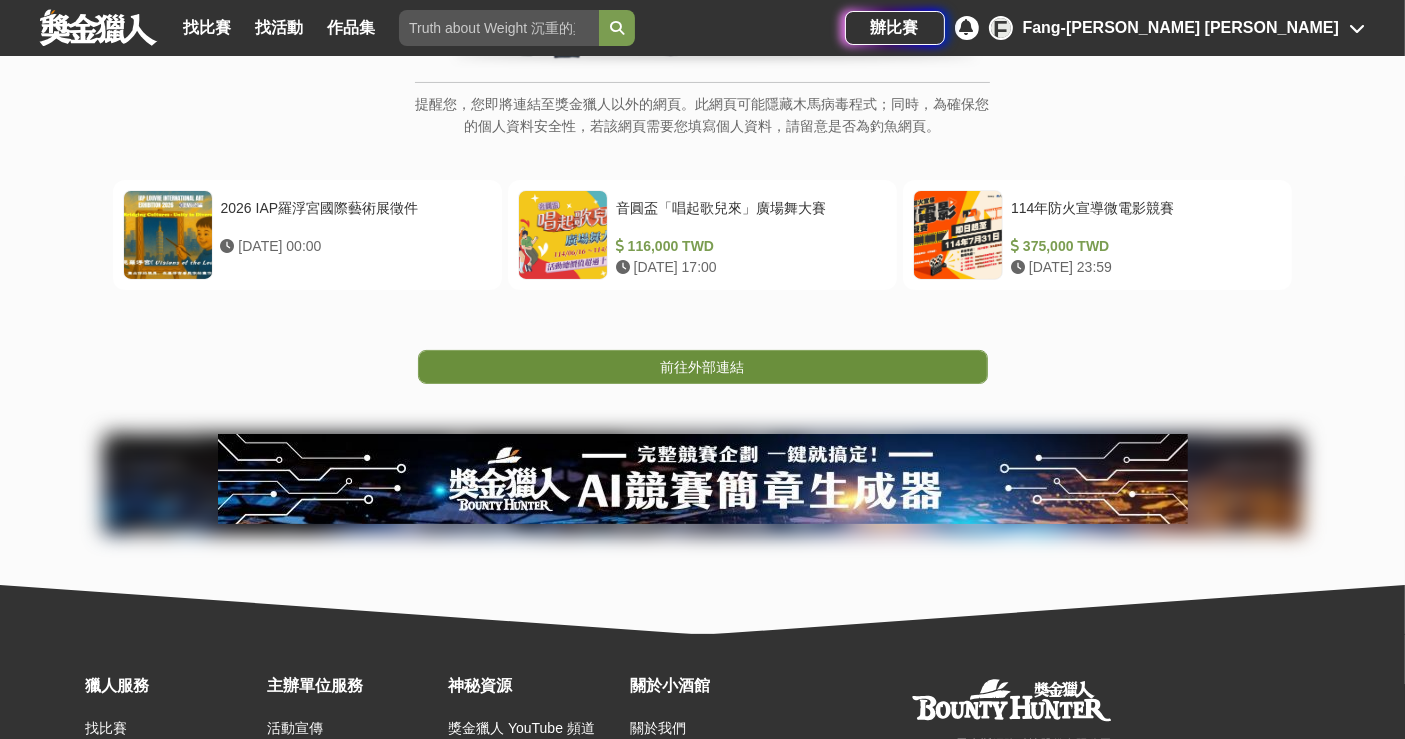 click on "前往外部連結" at bounding box center [703, 367] 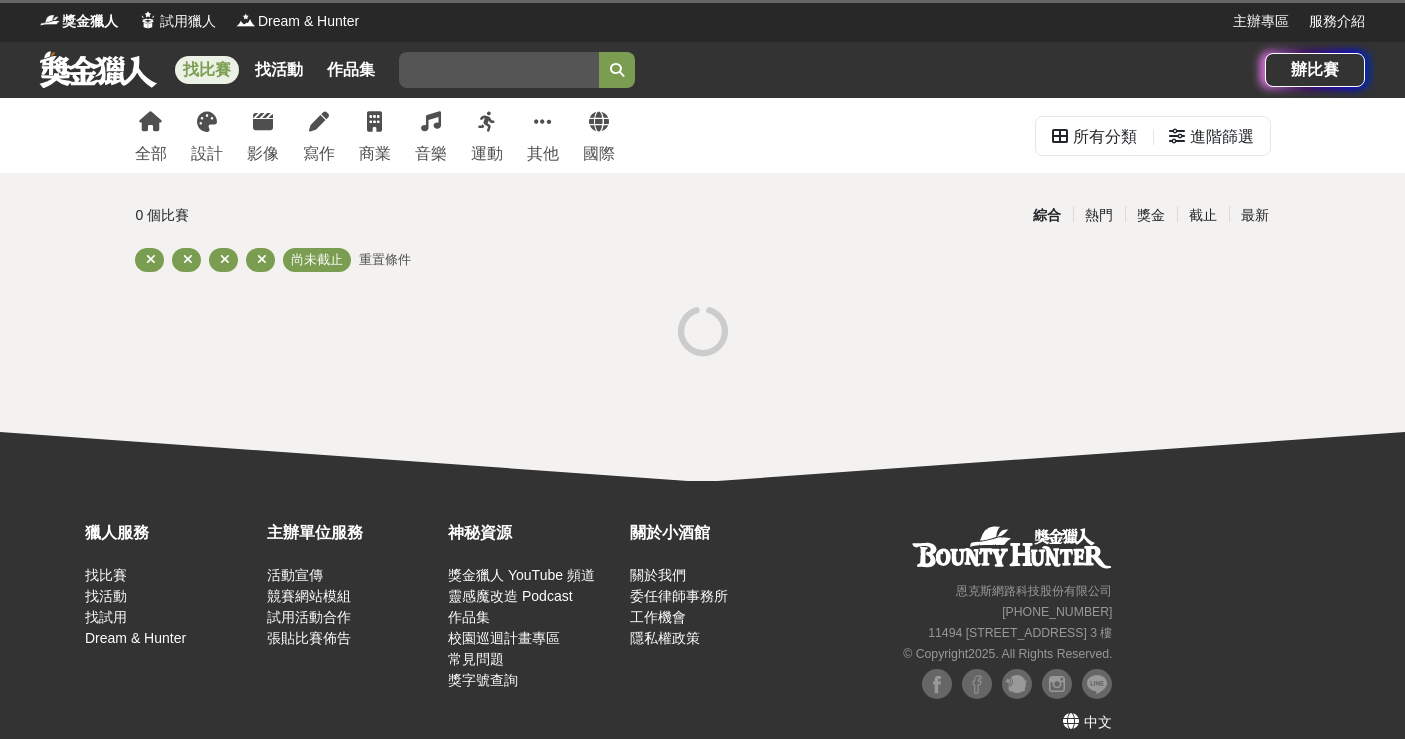 scroll, scrollTop: 1, scrollLeft: 0, axis: vertical 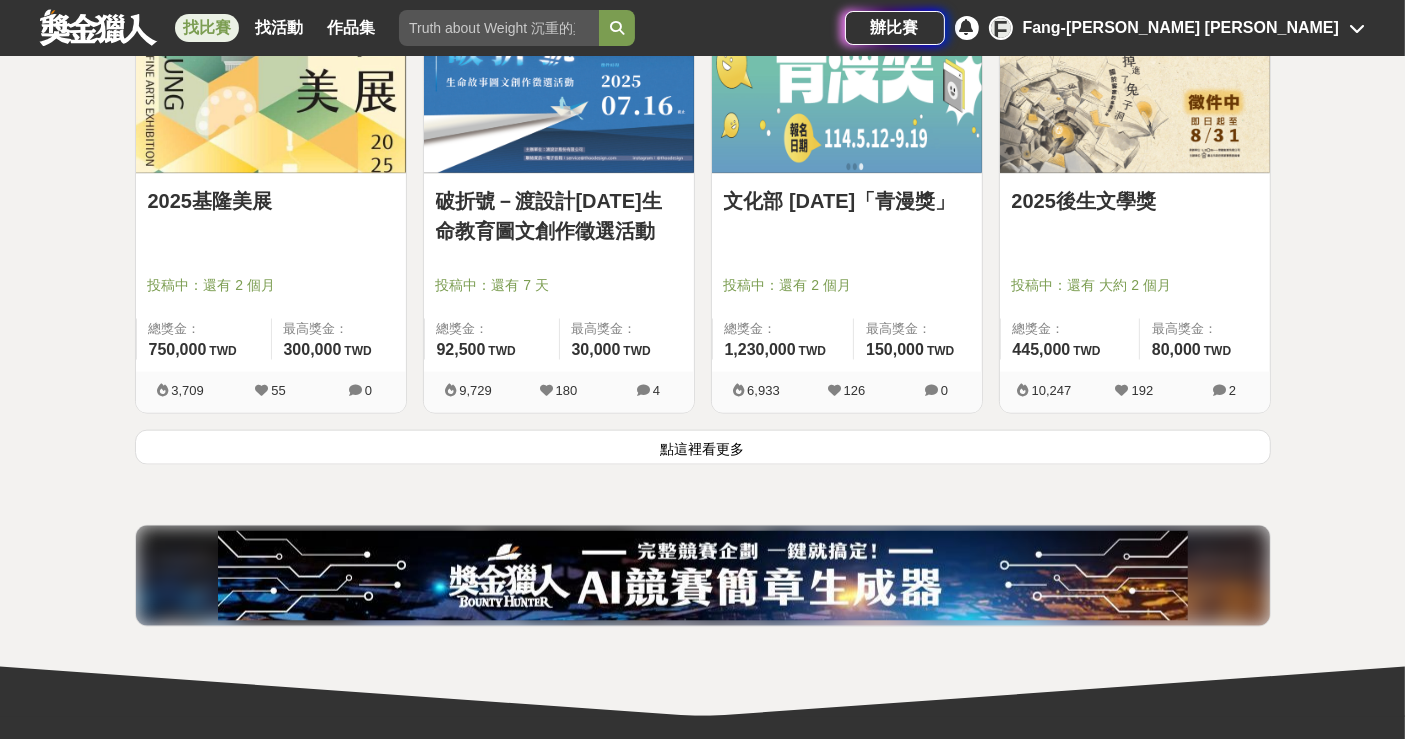 click on "點這裡看更多" at bounding box center [703, 447] 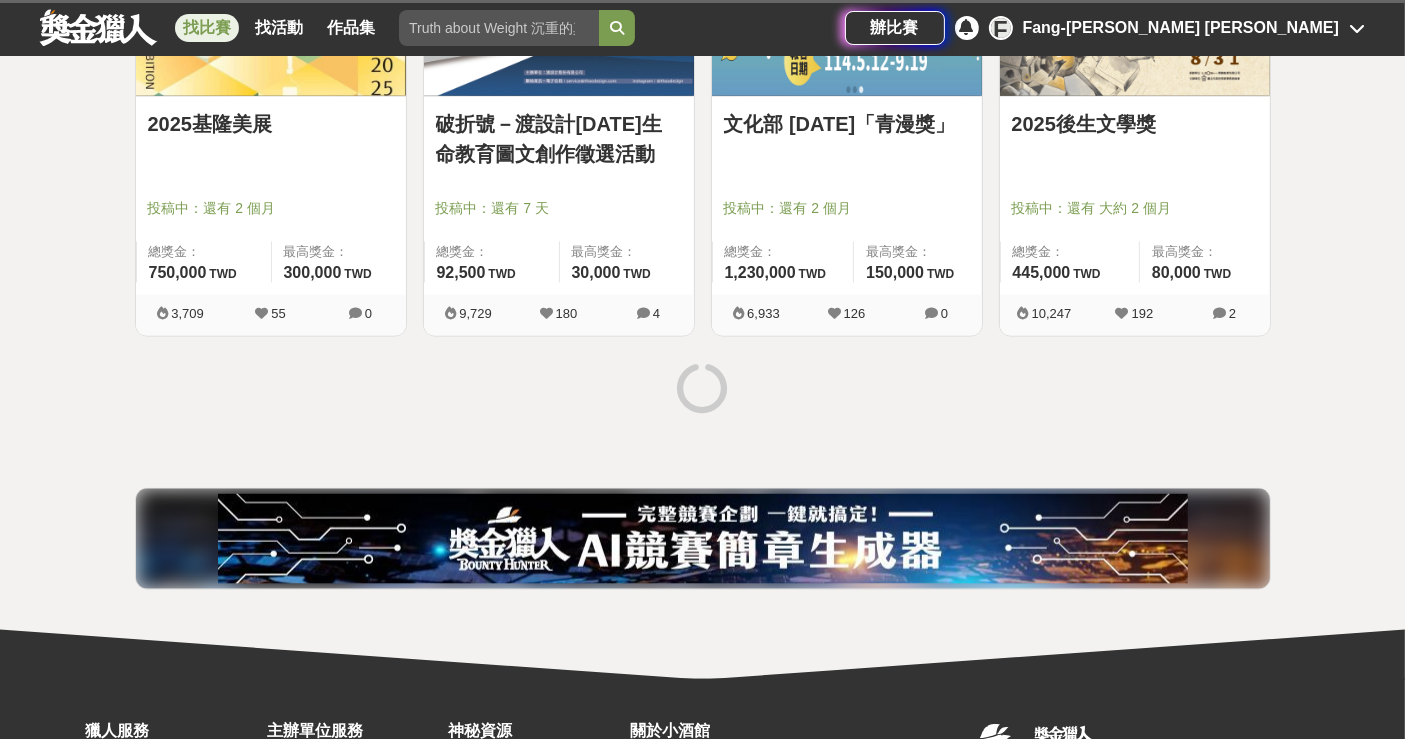 scroll, scrollTop: 2666, scrollLeft: 0, axis: vertical 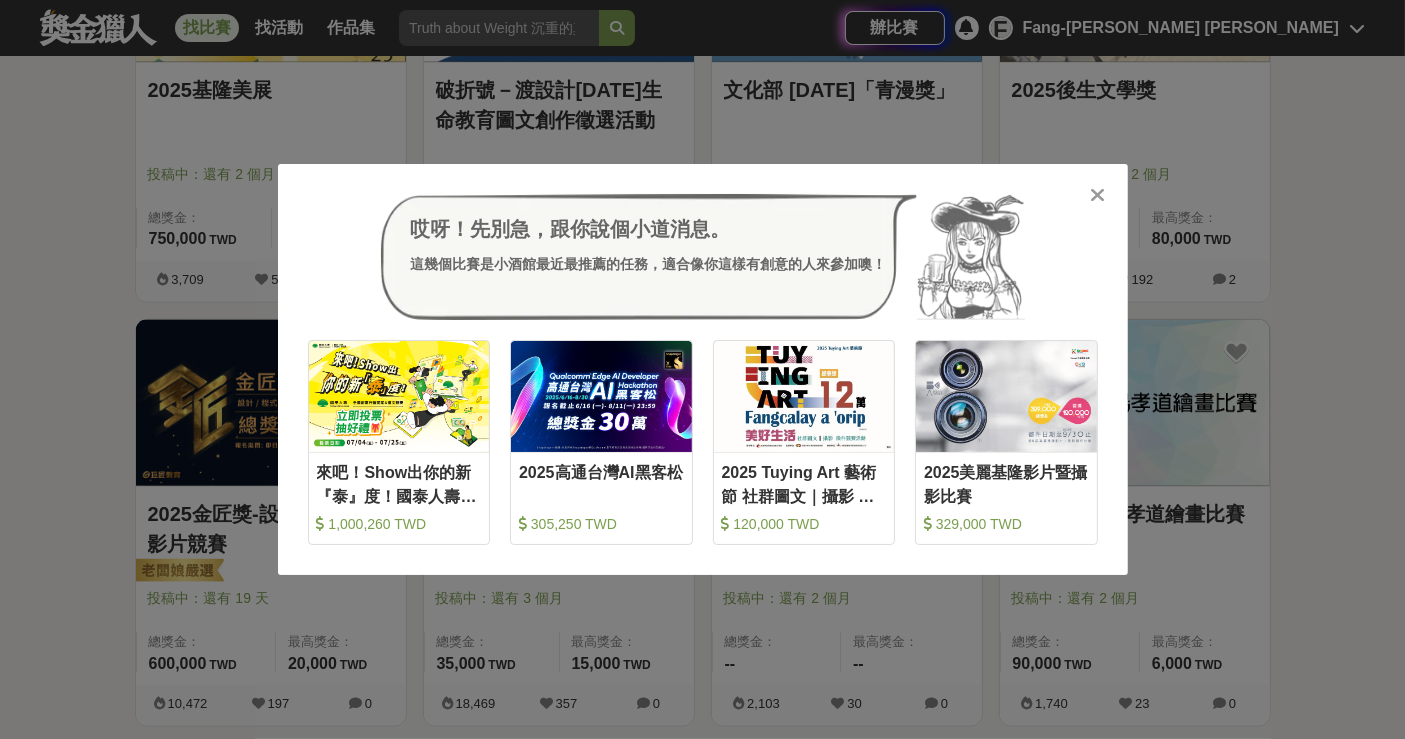click at bounding box center [1097, 195] 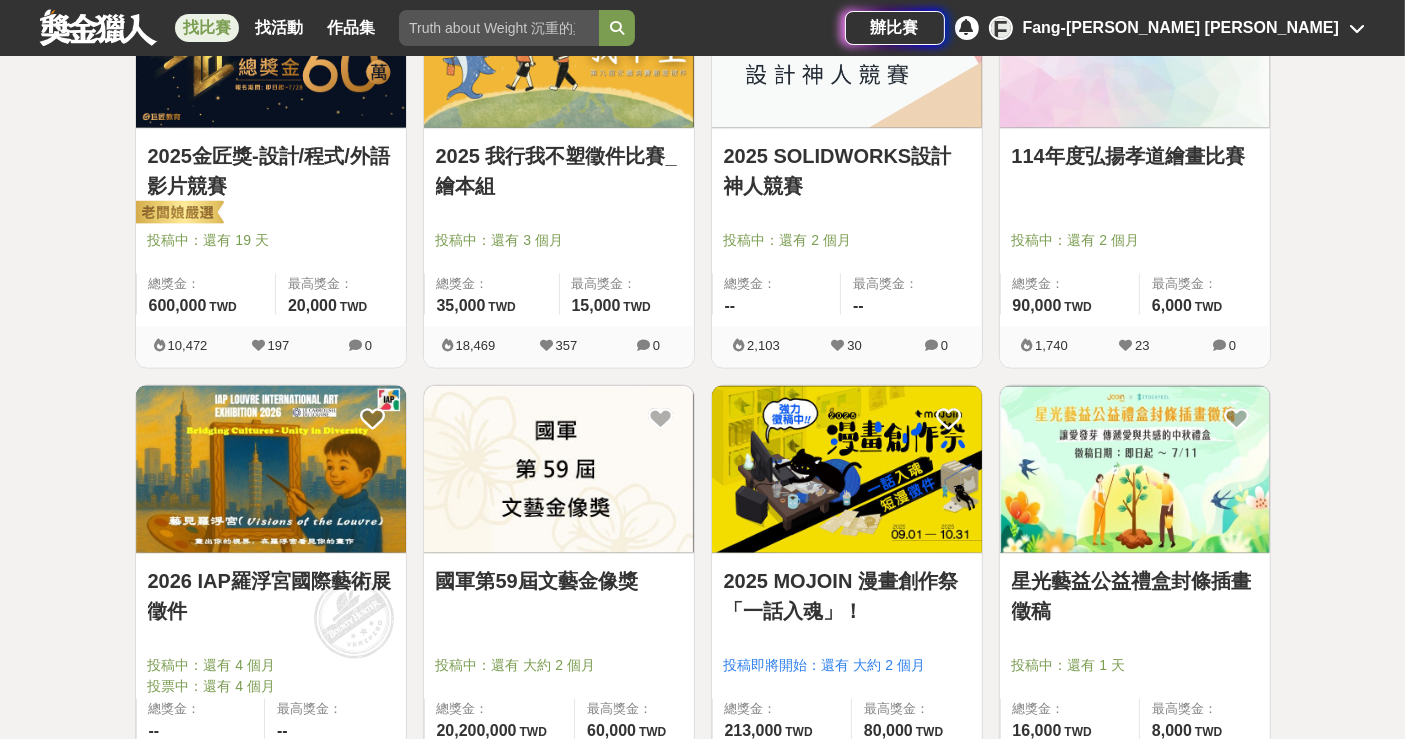 scroll, scrollTop: 3222, scrollLeft: 0, axis: vertical 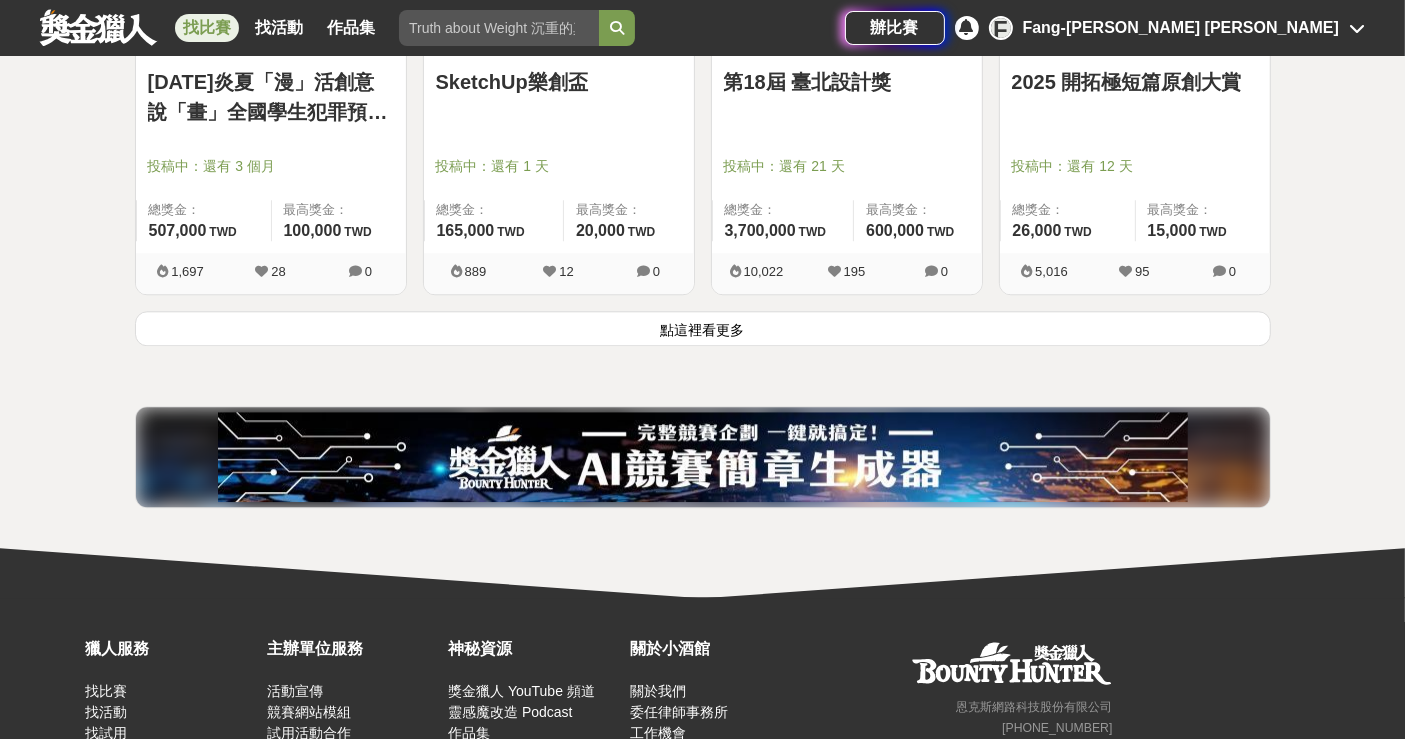click on "點這裡看更多" at bounding box center (703, 328) 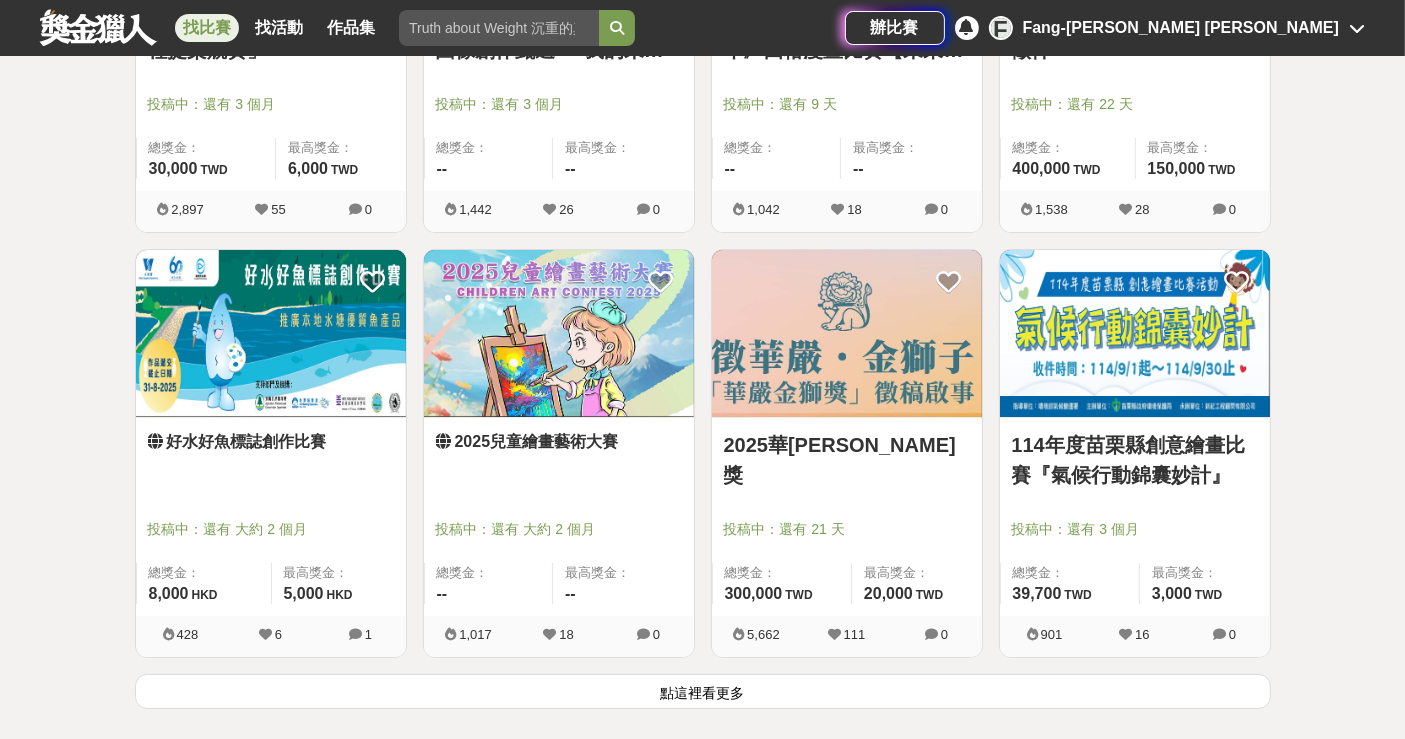 scroll, scrollTop: 7504, scrollLeft: 0, axis: vertical 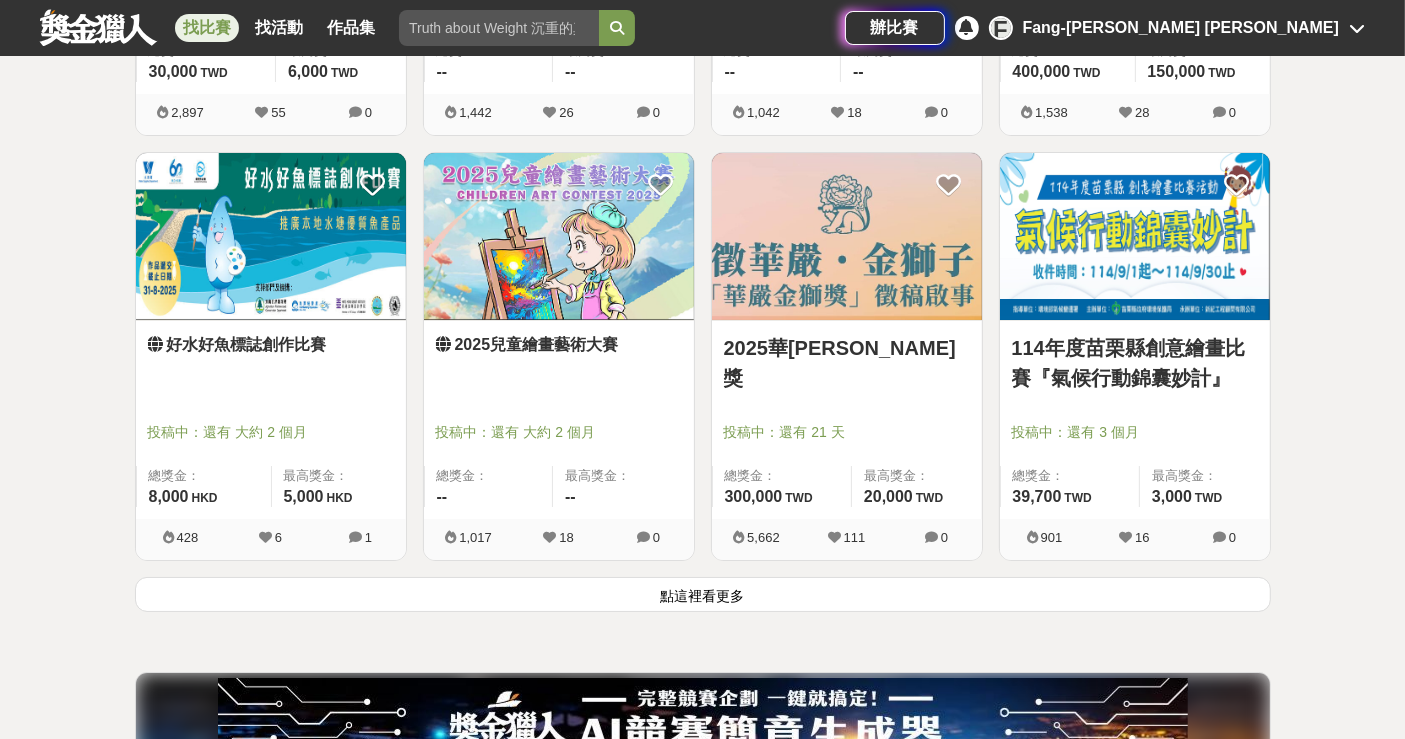 click on "點這裡看更多" at bounding box center [703, 594] 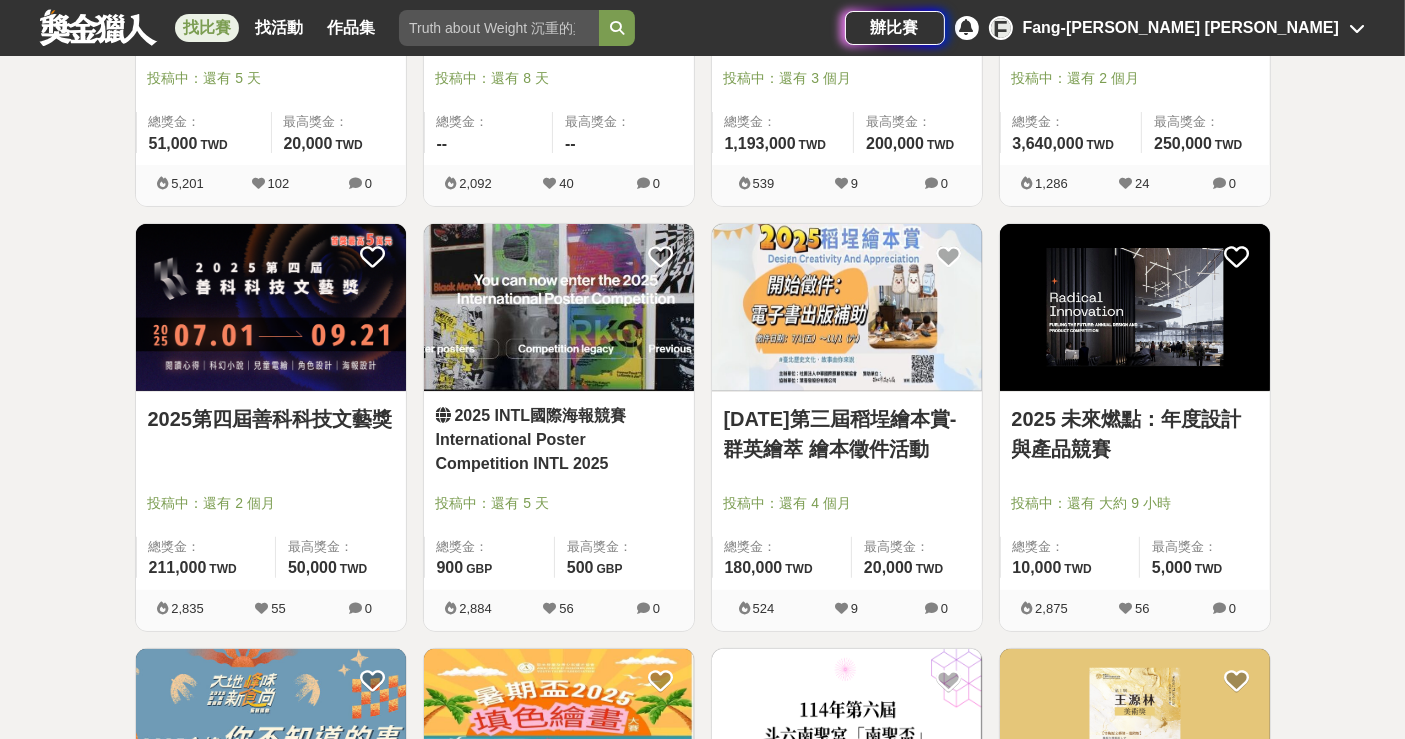 scroll, scrollTop: 7948, scrollLeft: 0, axis: vertical 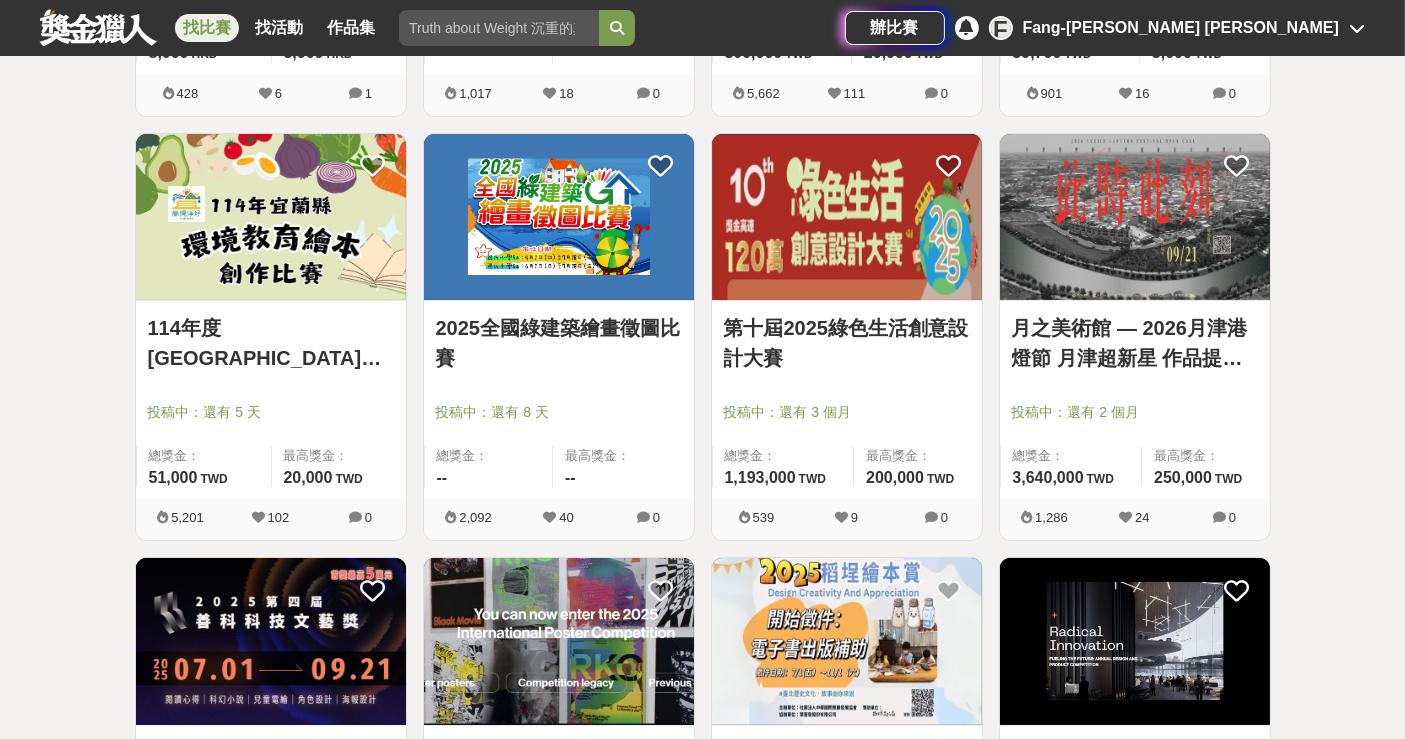 drag, startPoint x: 244, startPoint y: 210, endPoint x: 660, endPoint y: 202, distance: 416.0769 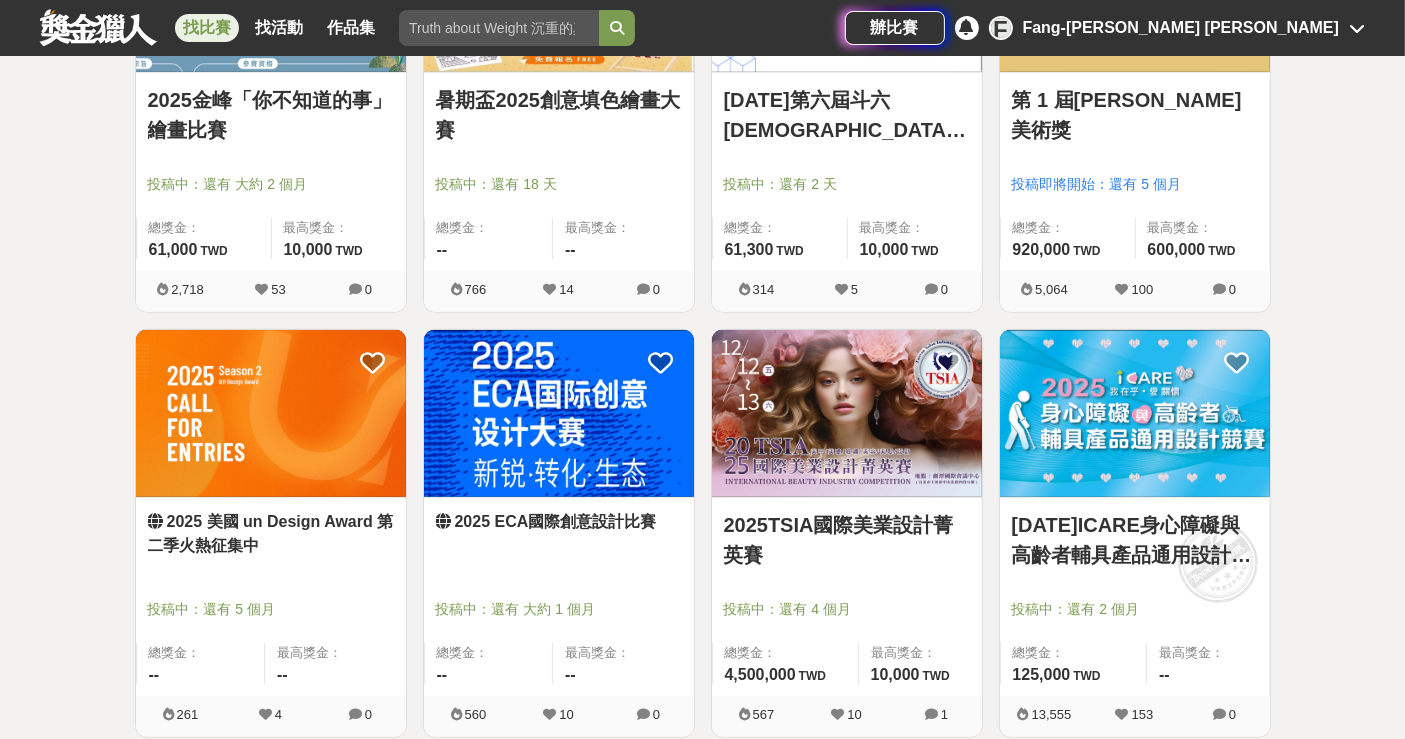 scroll, scrollTop: 9060, scrollLeft: 0, axis: vertical 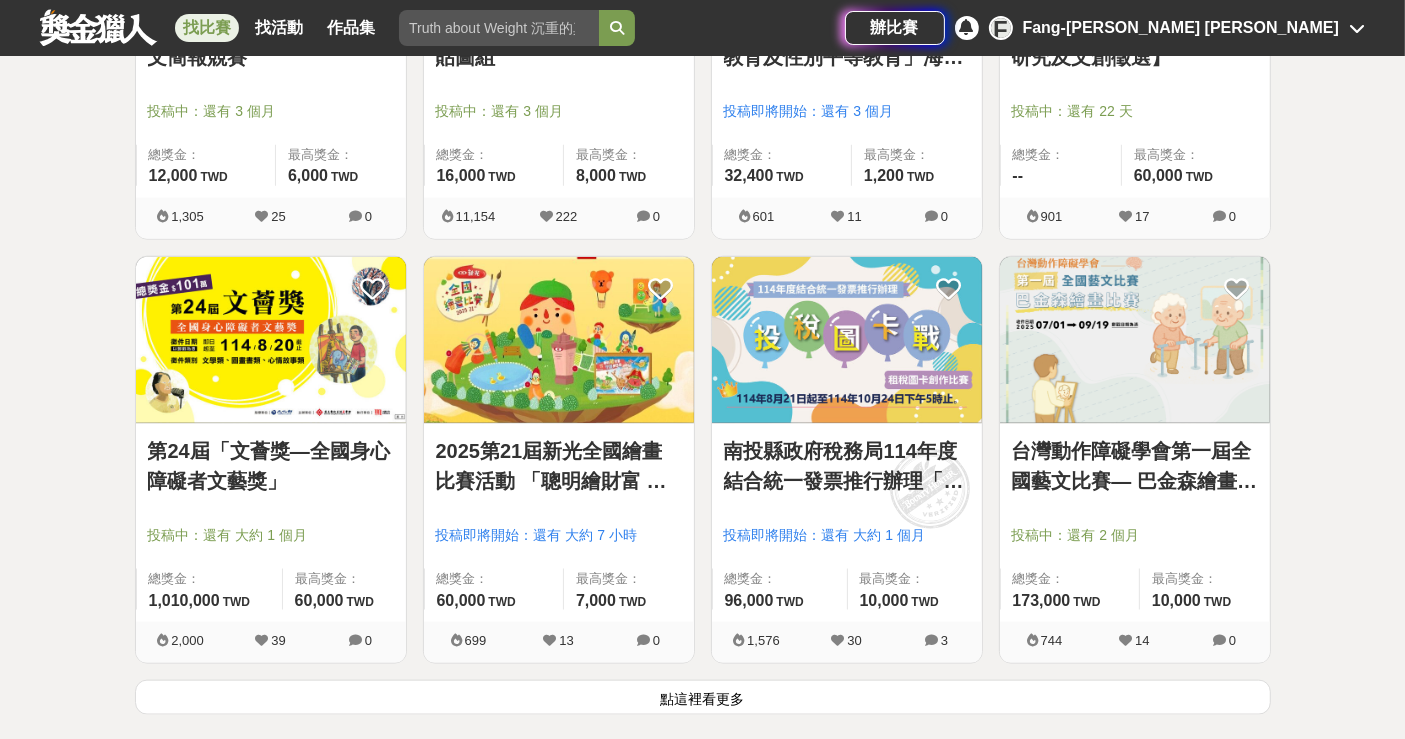 click on "點這裡看更多" at bounding box center (703, 697) 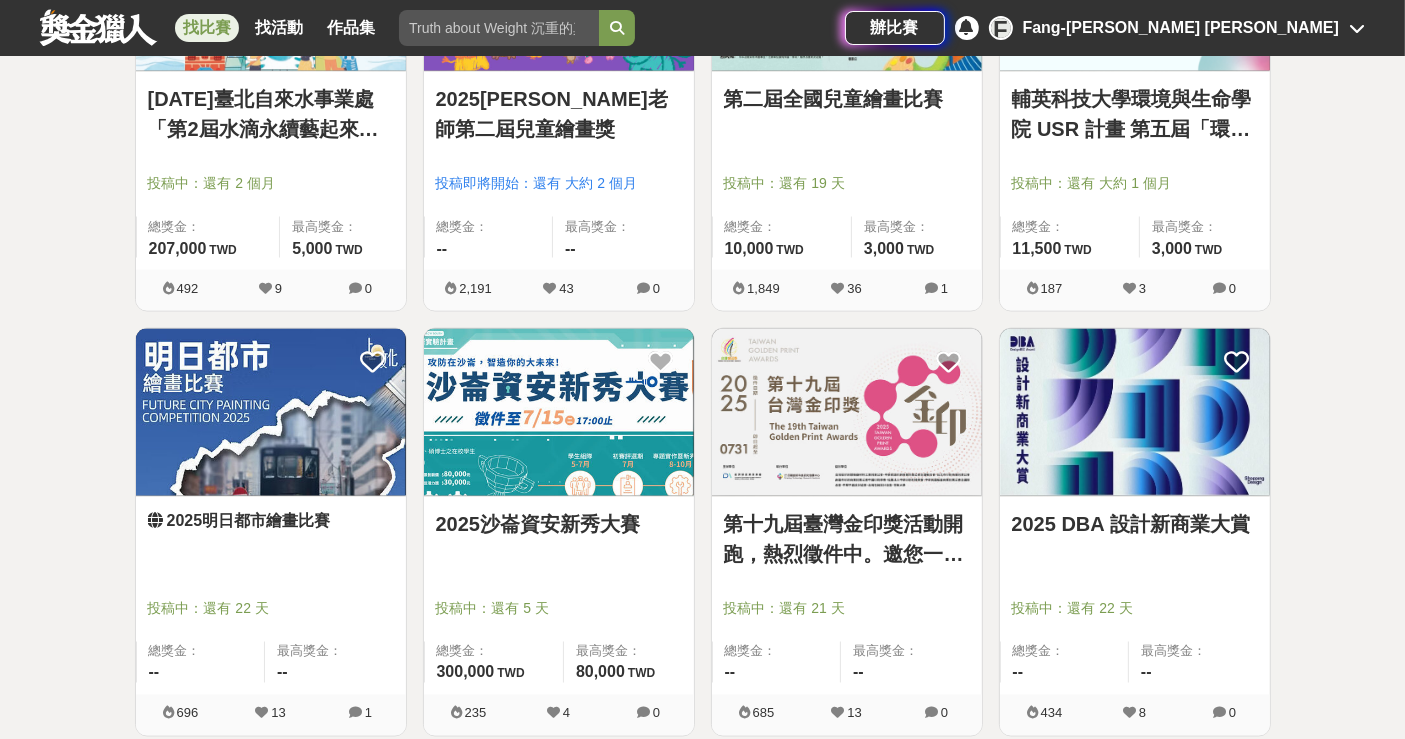 scroll, scrollTop: 10726, scrollLeft: 0, axis: vertical 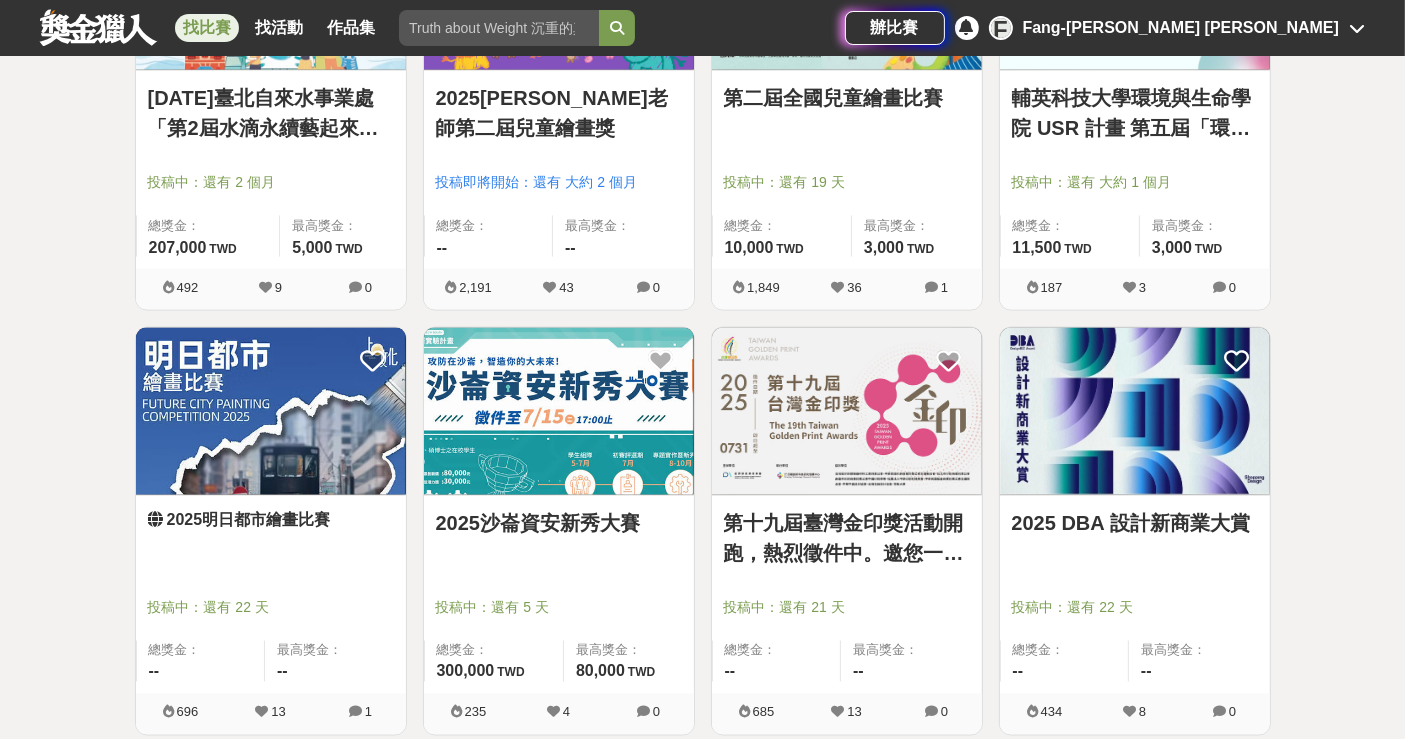 drag, startPoint x: 812, startPoint y: 449, endPoint x: 1398, endPoint y: 595, distance: 603.9139 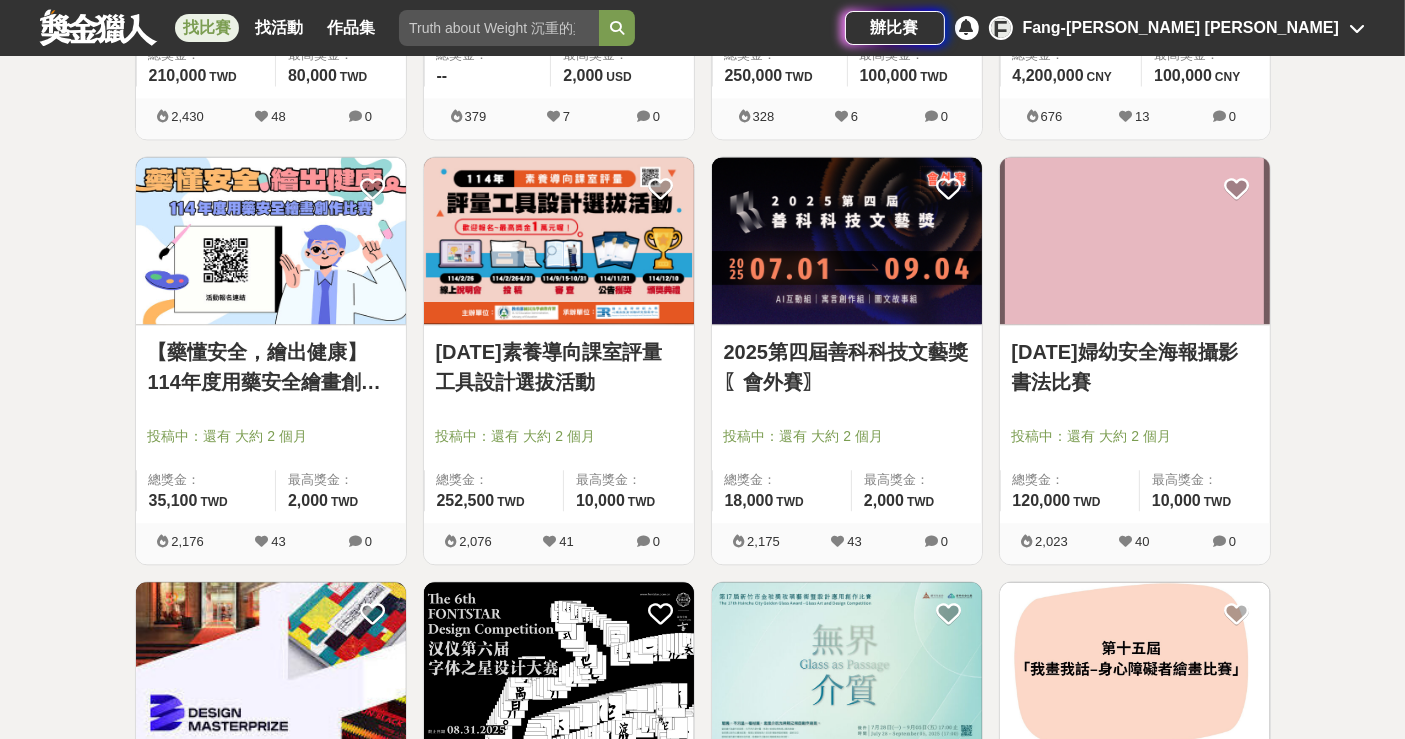 scroll, scrollTop: 12504, scrollLeft: 0, axis: vertical 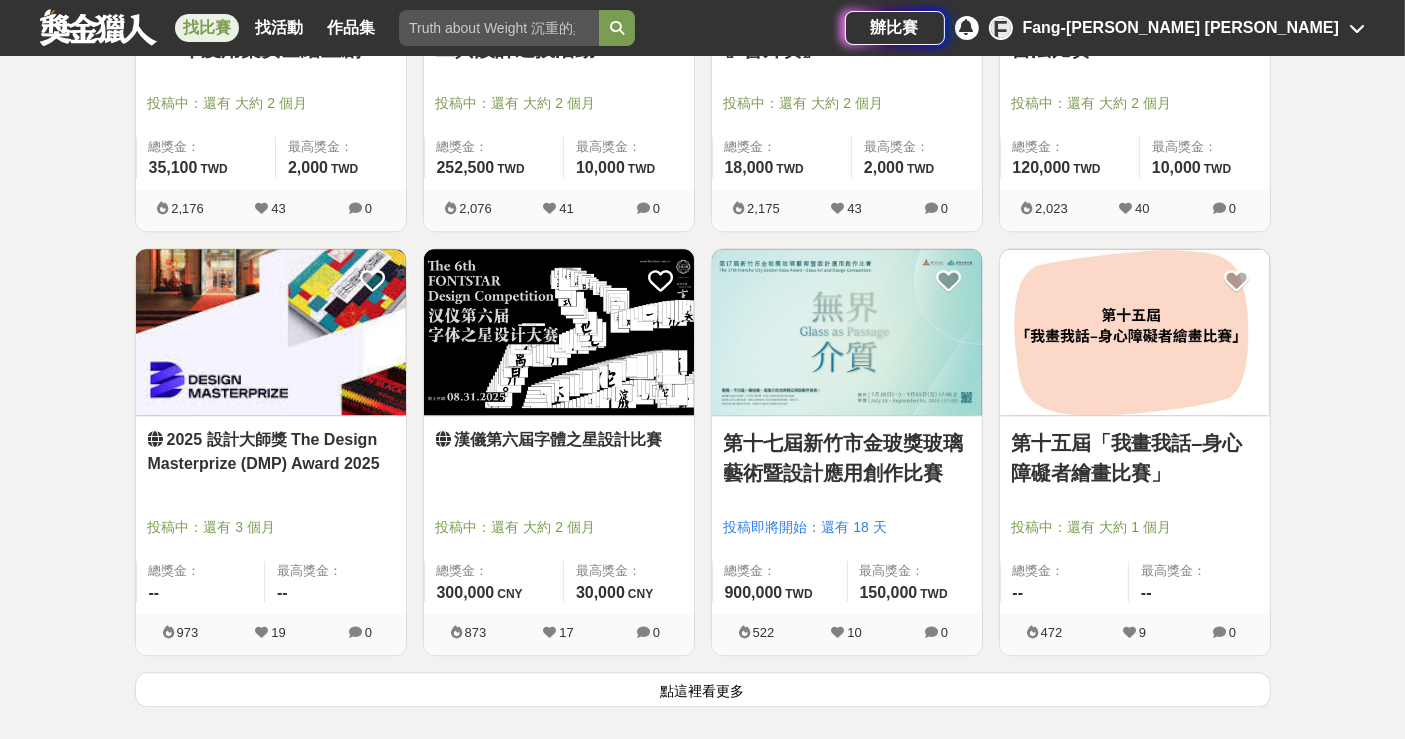 click on "點這裡看更多" at bounding box center [703, 689] 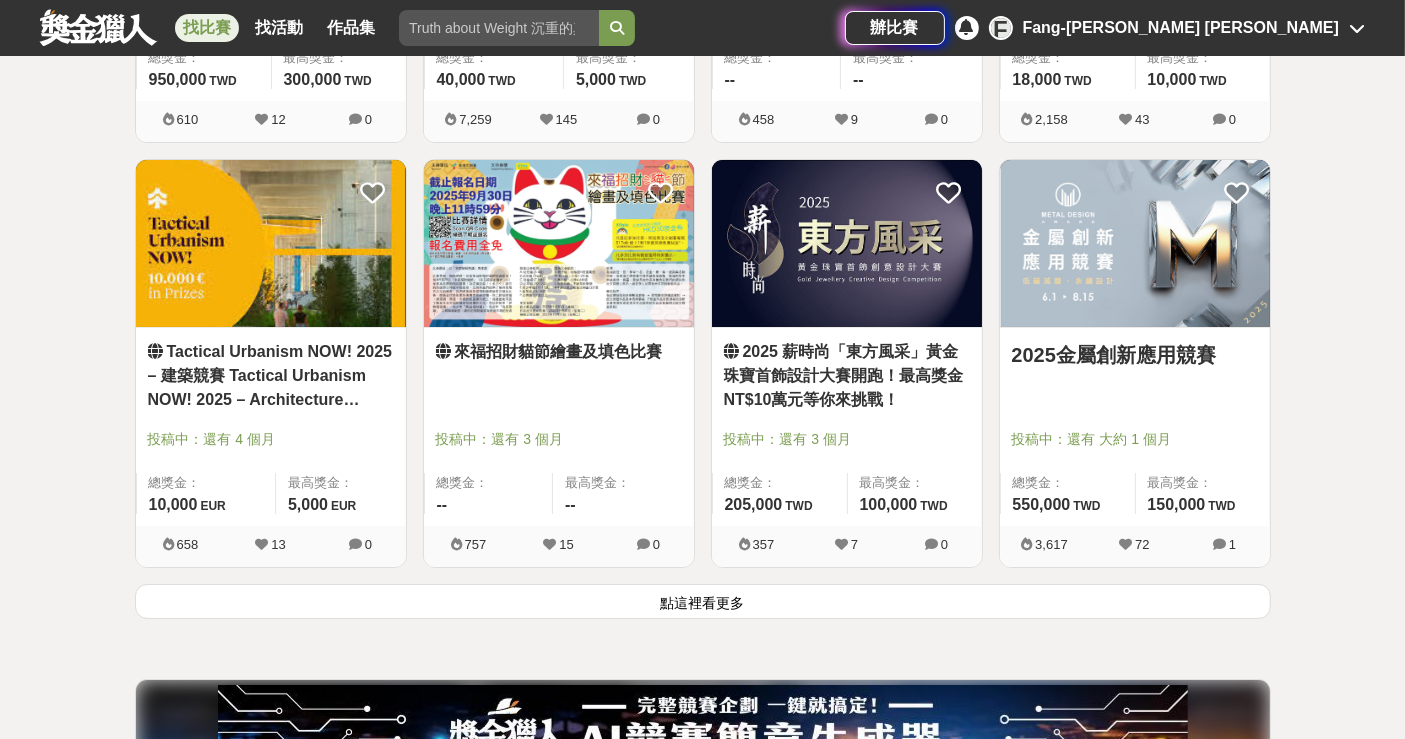 scroll, scrollTop: 15249, scrollLeft: 0, axis: vertical 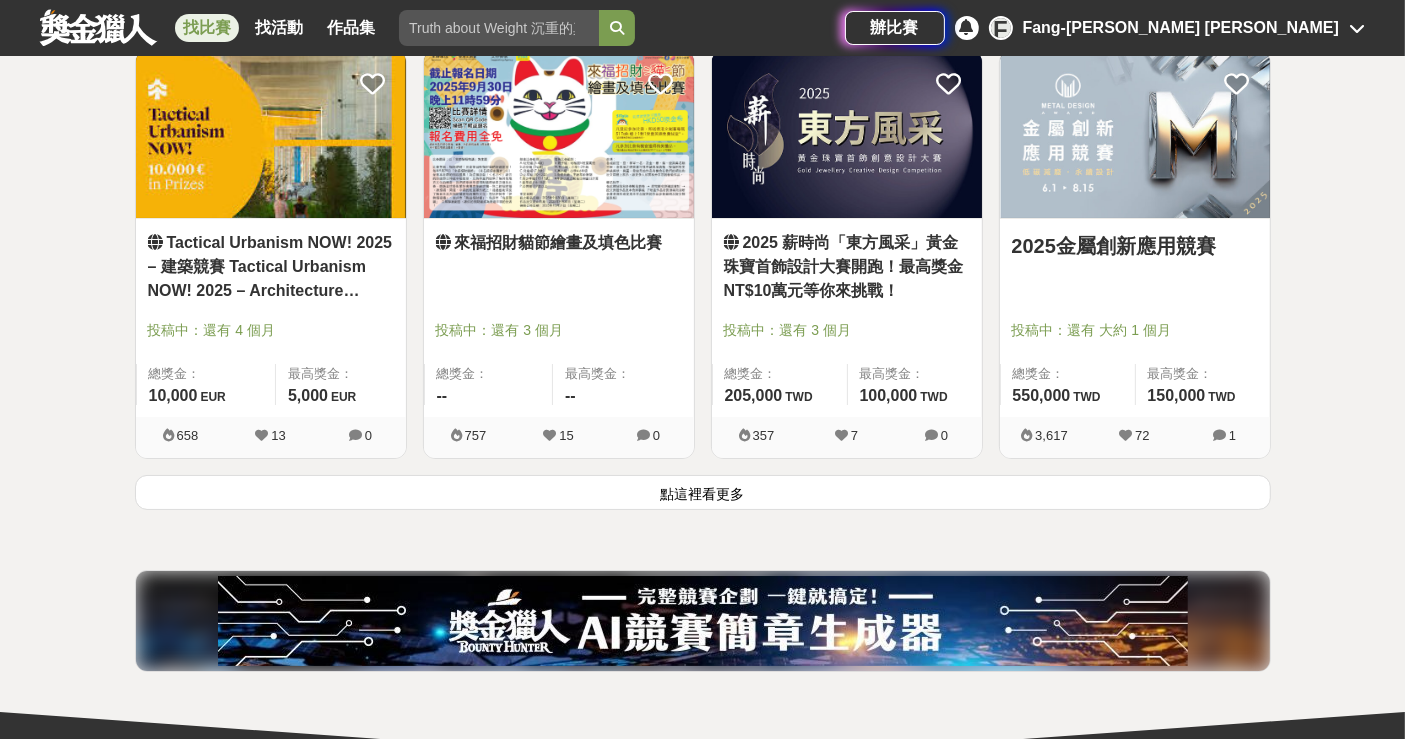 click on "點這裡看更多" at bounding box center [703, 492] 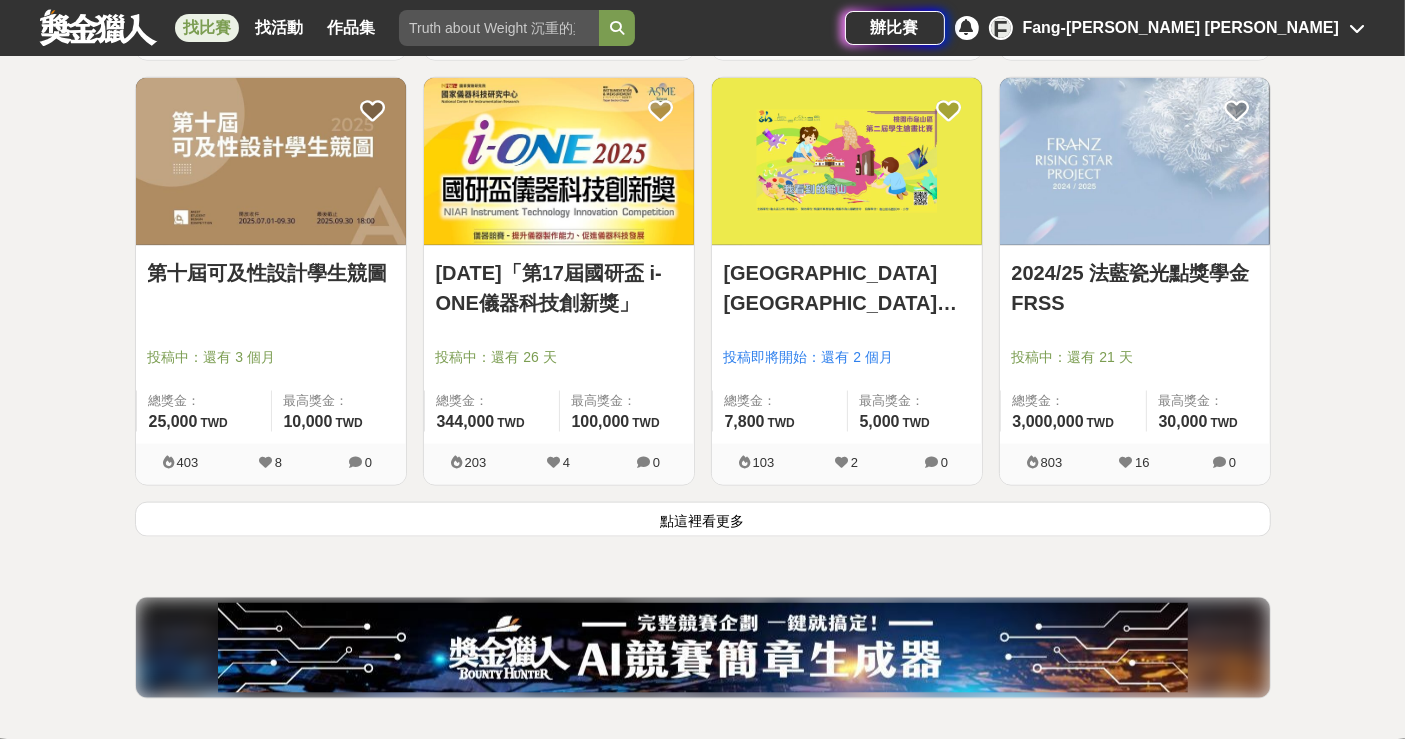 scroll, scrollTop: 17805, scrollLeft: 0, axis: vertical 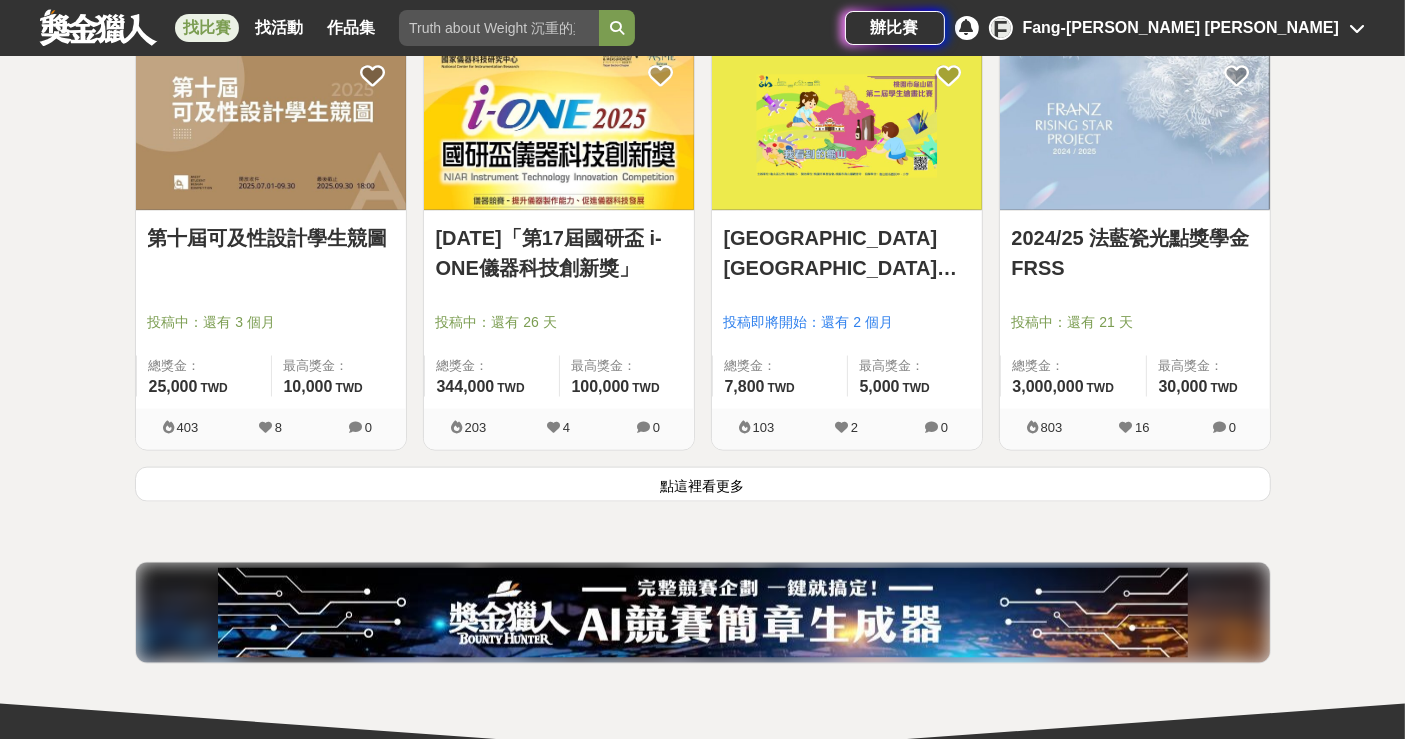 click on "點這裡看更多" at bounding box center (703, 484) 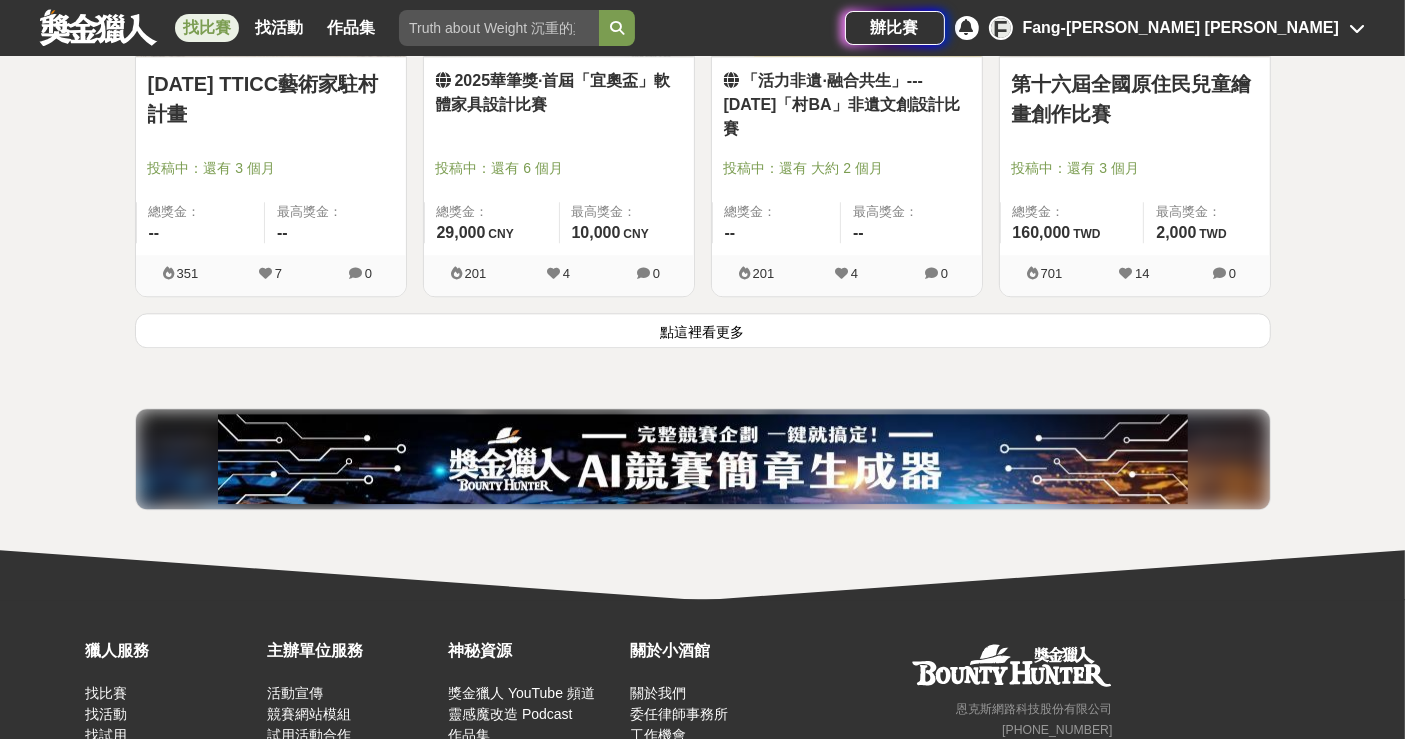 scroll, scrollTop: 20399, scrollLeft: 0, axis: vertical 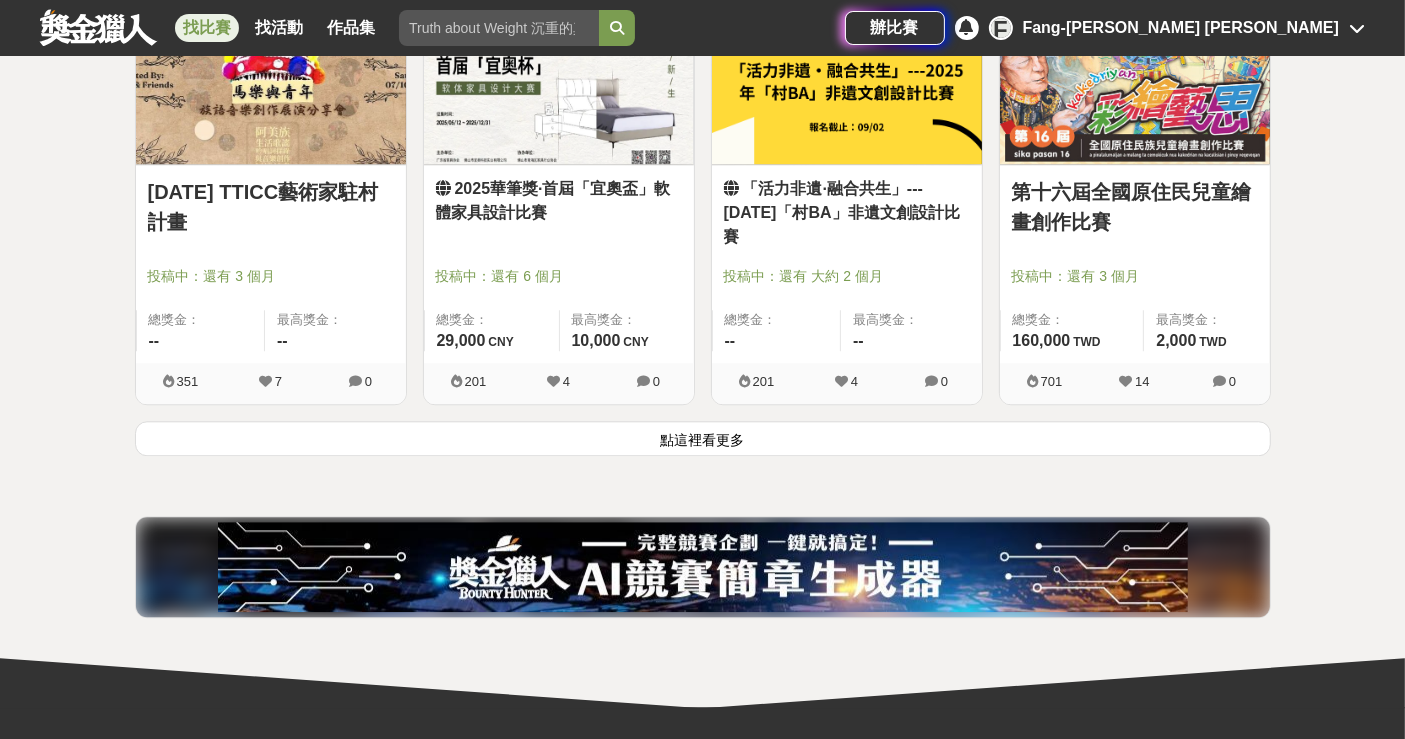 click on "點這裡看更多" at bounding box center [703, 438] 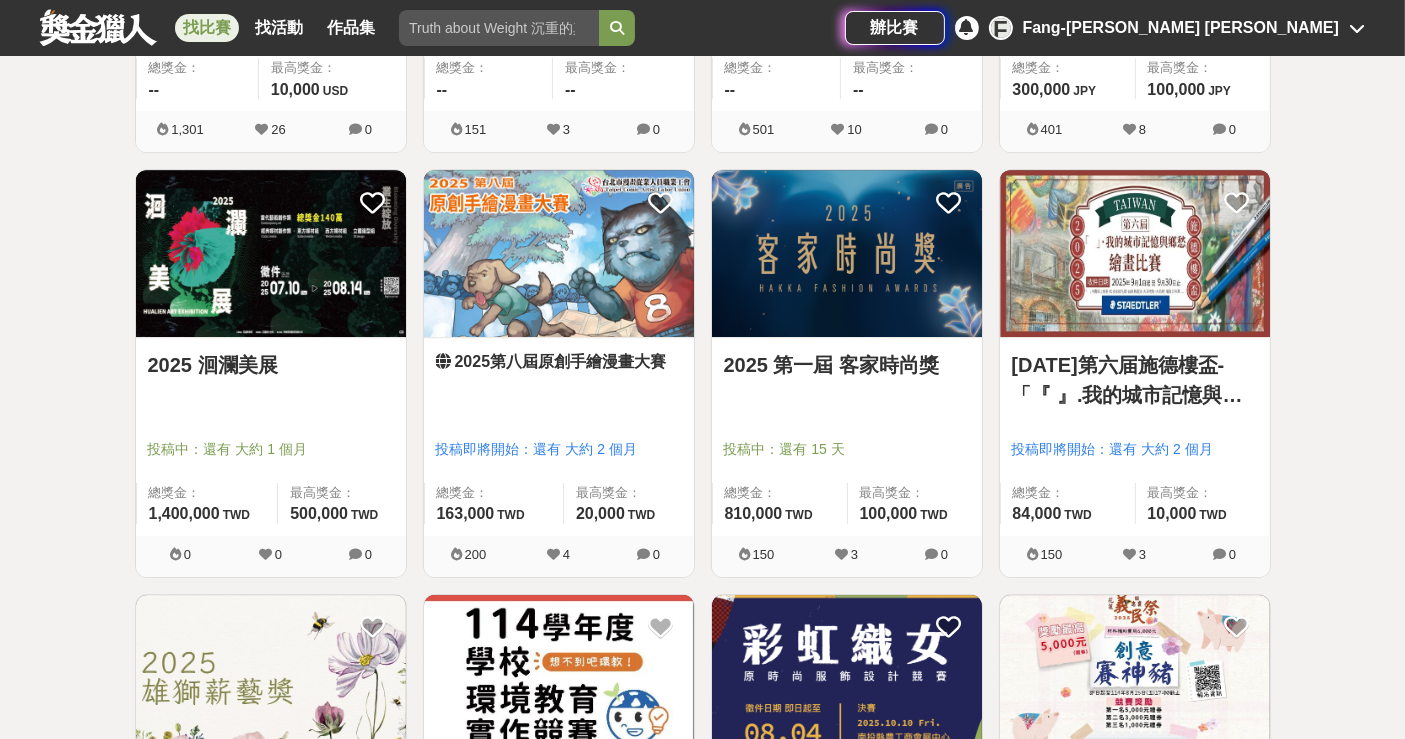 scroll, scrollTop: 21399, scrollLeft: 0, axis: vertical 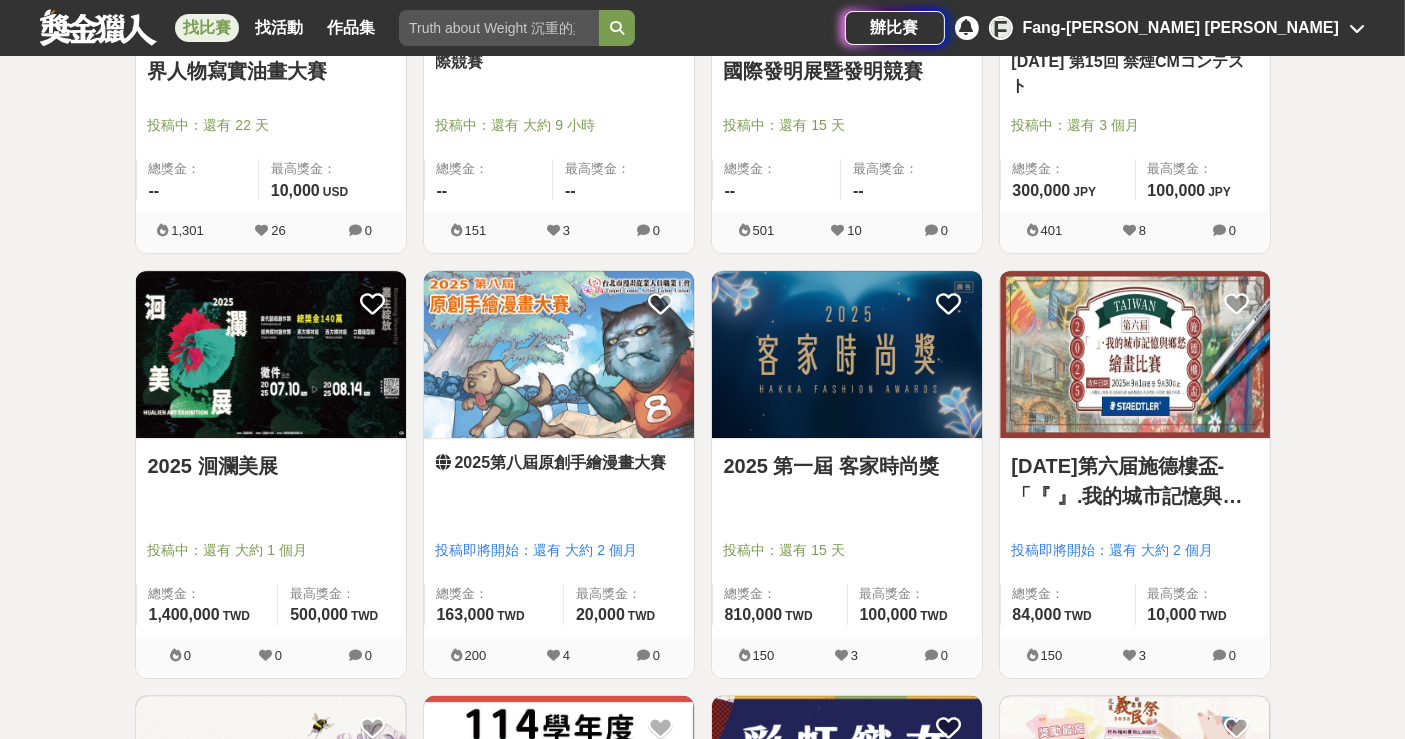 drag, startPoint x: 258, startPoint y: 384, endPoint x: 1344, endPoint y: 519, distance: 1094.3588 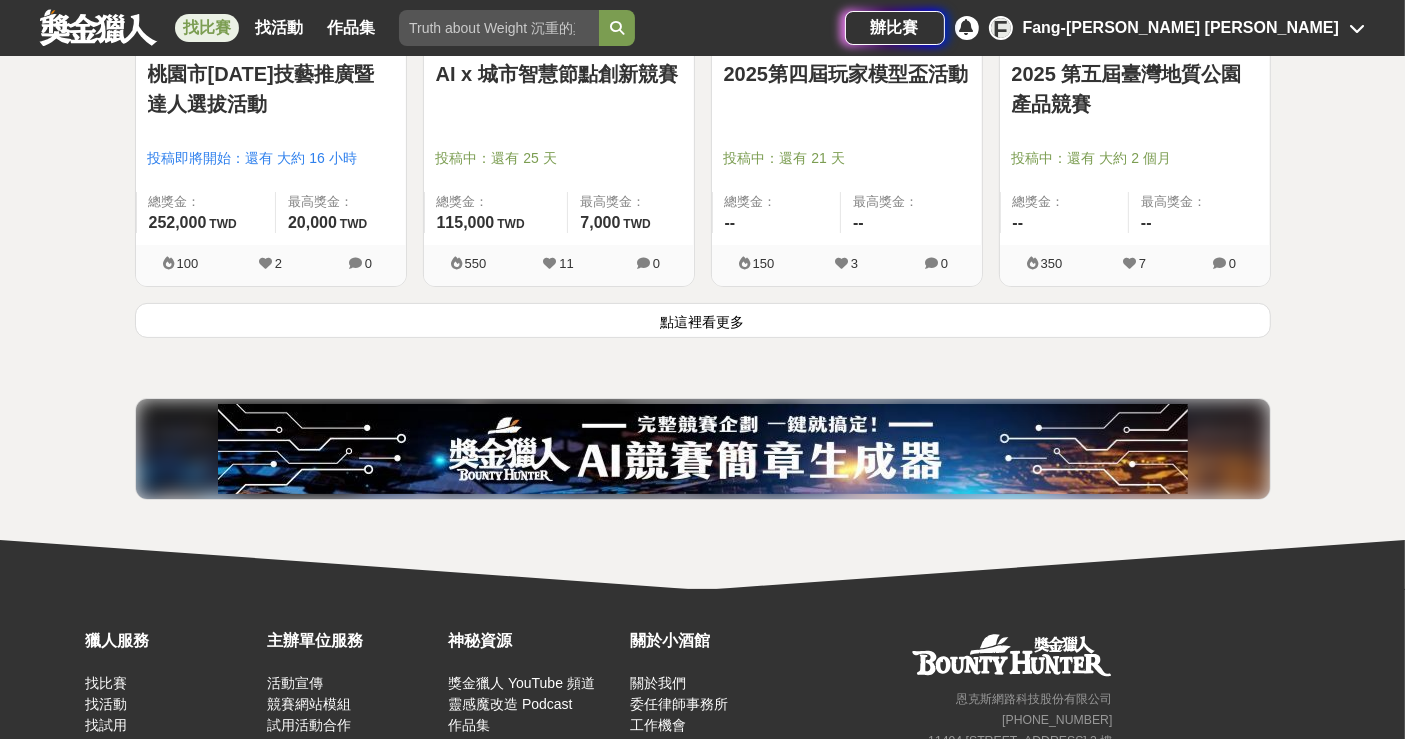 scroll, scrollTop: 23165, scrollLeft: 0, axis: vertical 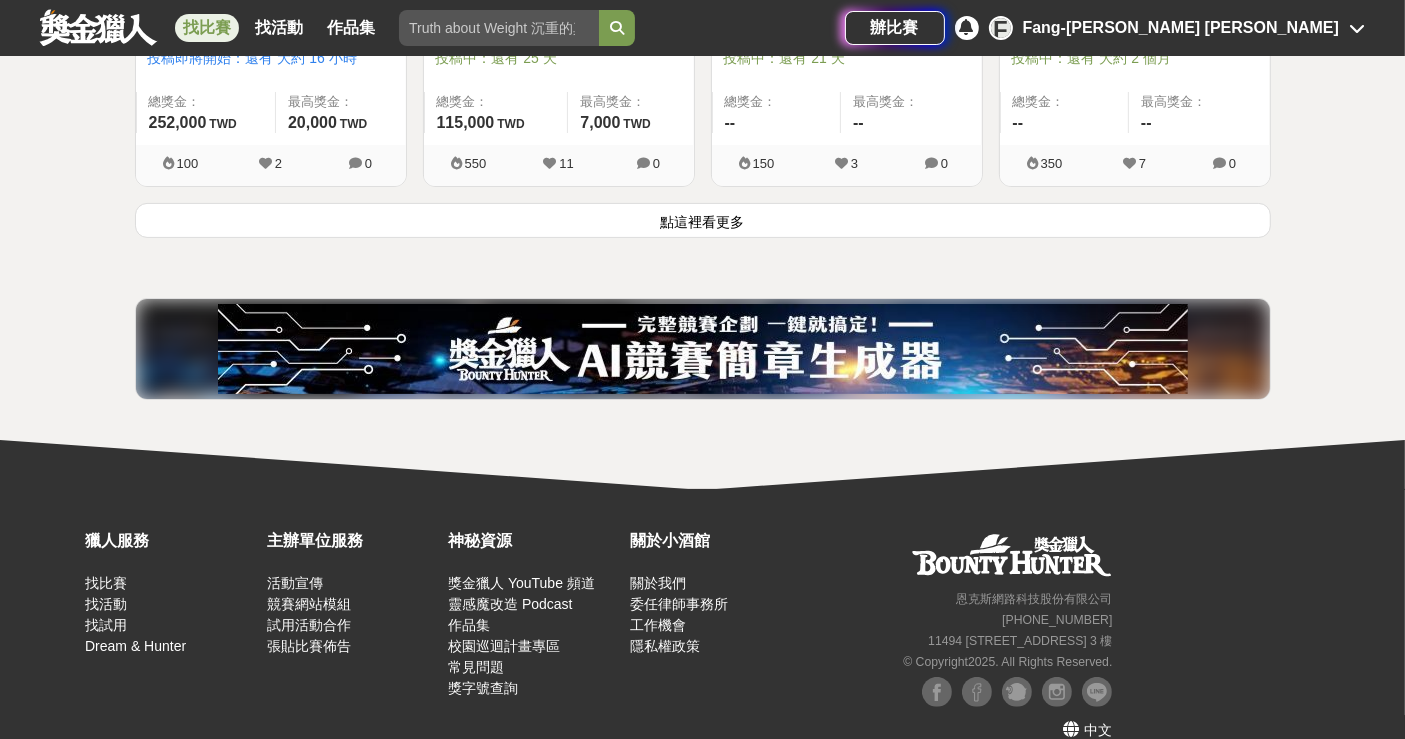 click on "點這裡看更多" at bounding box center (703, 220) 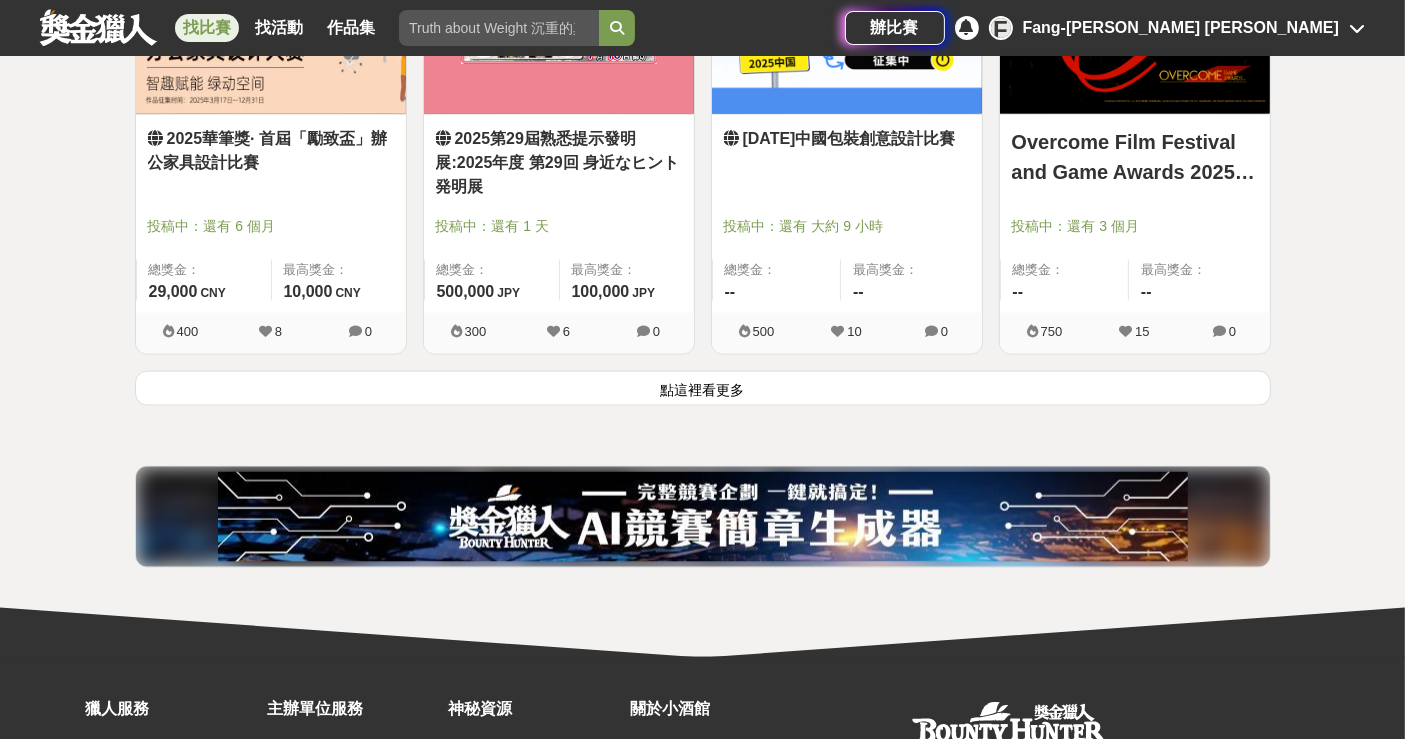 scroll, scrollTop: 25377, scrollLeft: 0, axis: vertical 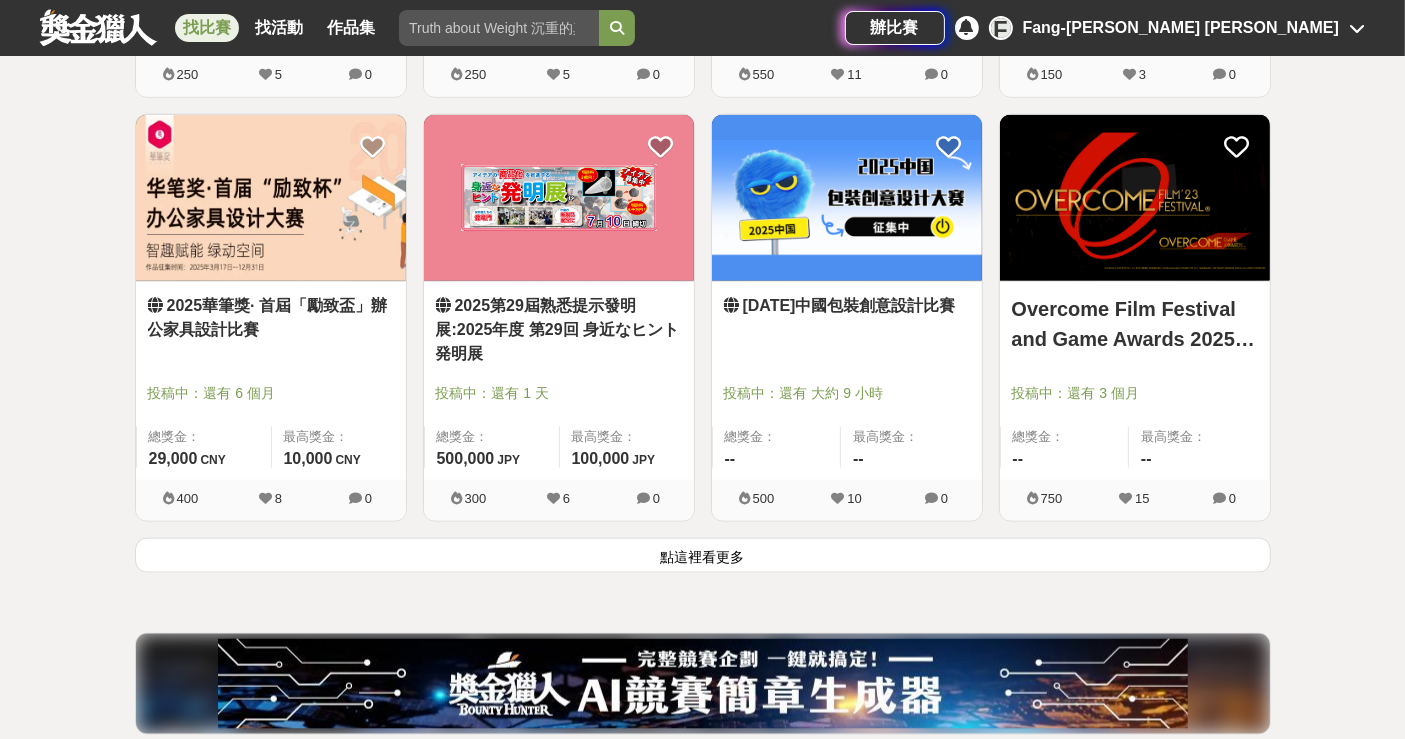 click on "點這裡看更多" at bounding box center (703, 555) 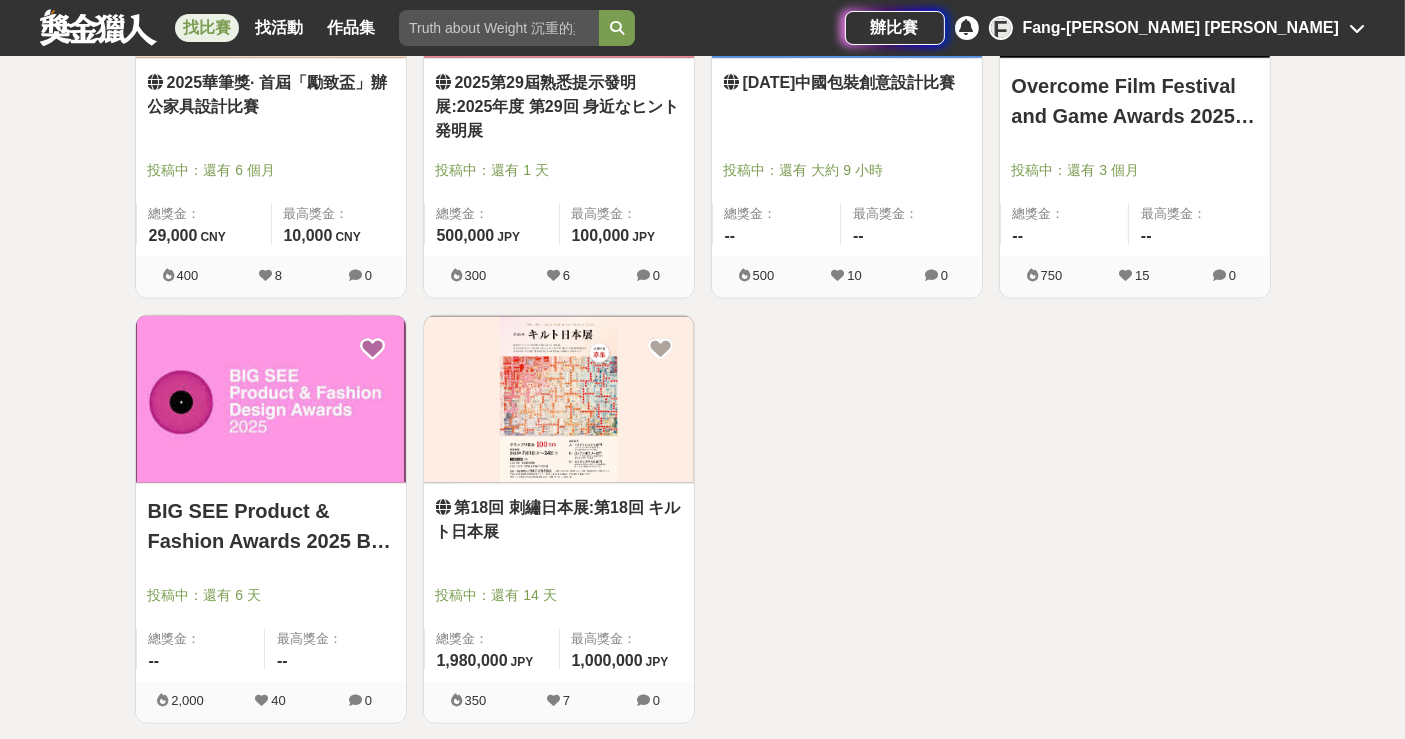 scroll, scrollTop: 25044, scrollLeft: 0, axis: vertical 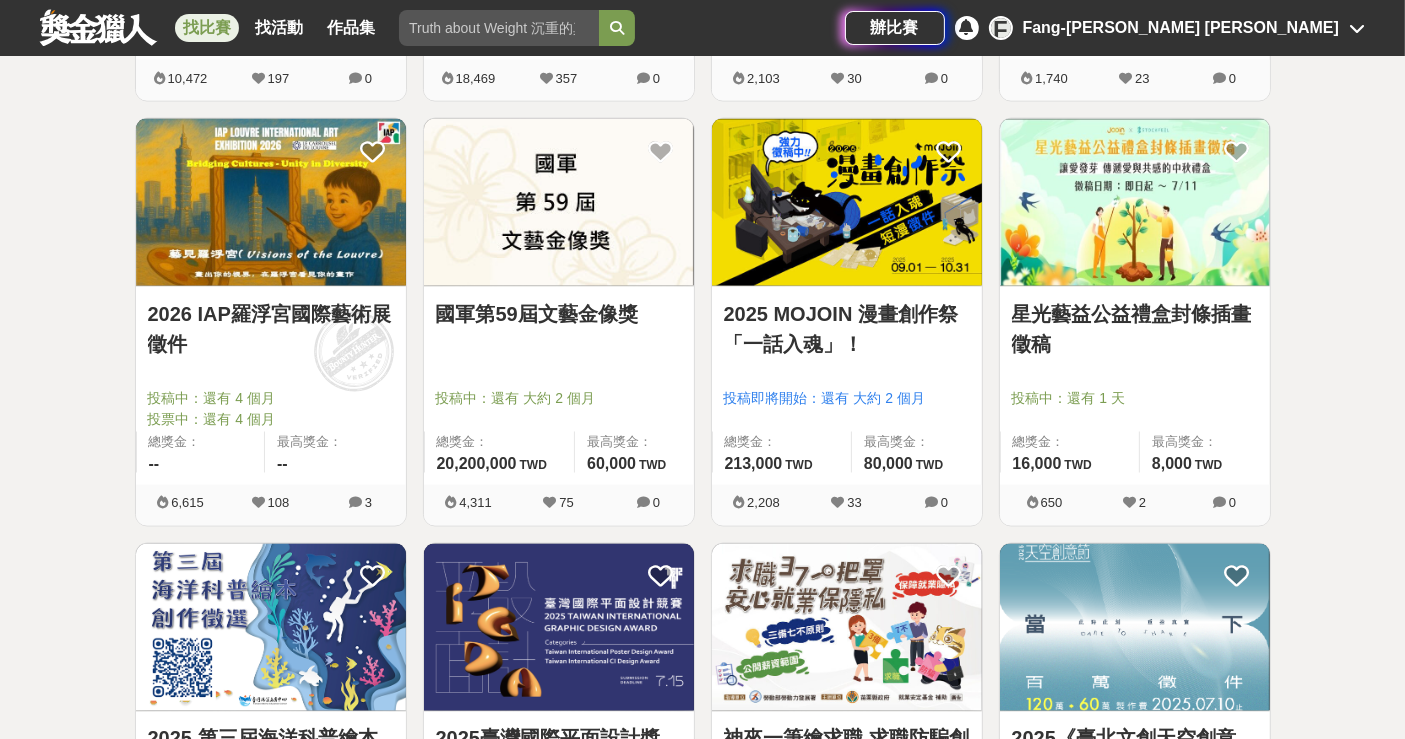 click on "星光藝益公益禮盒封條插畫徵稿" at bounding box center [1135, 329] 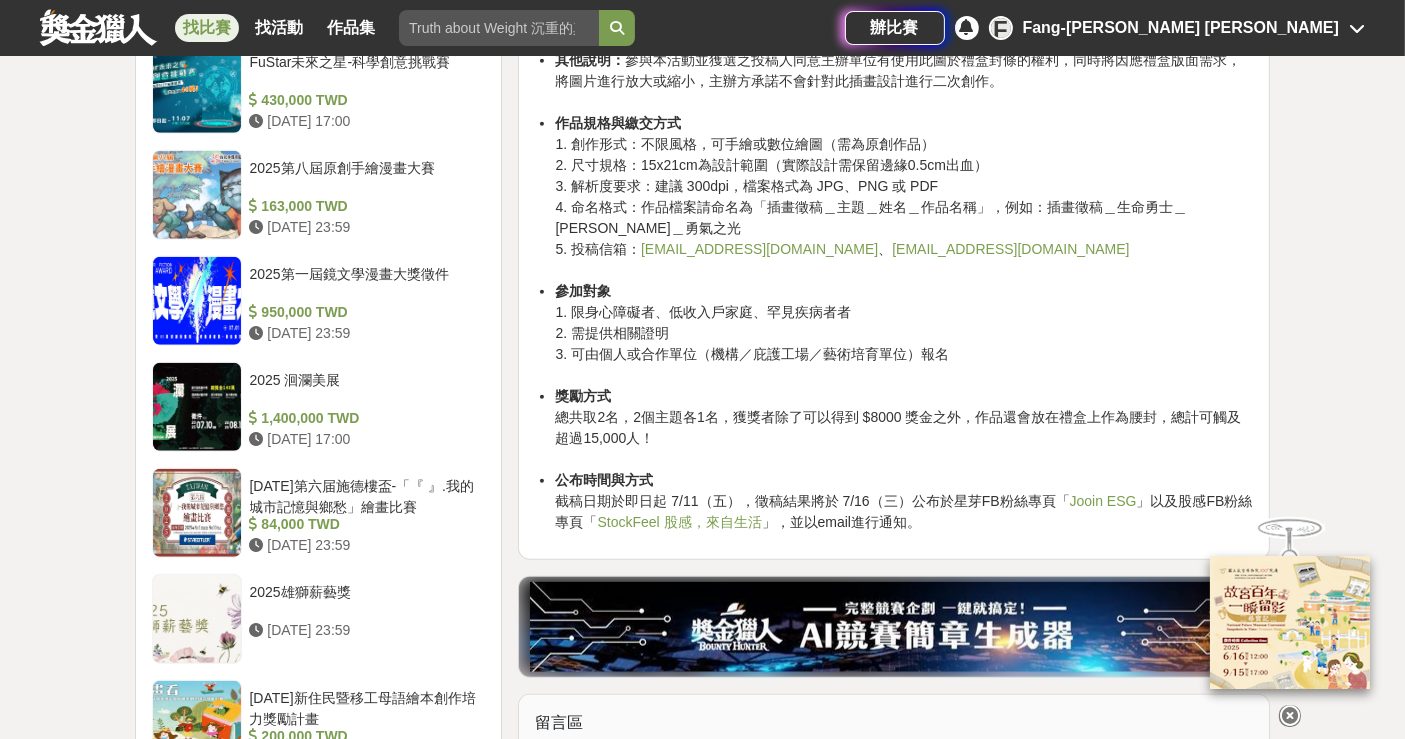 scroll, scrollTop: 1888, scrollLeft: 0, axis: vertical 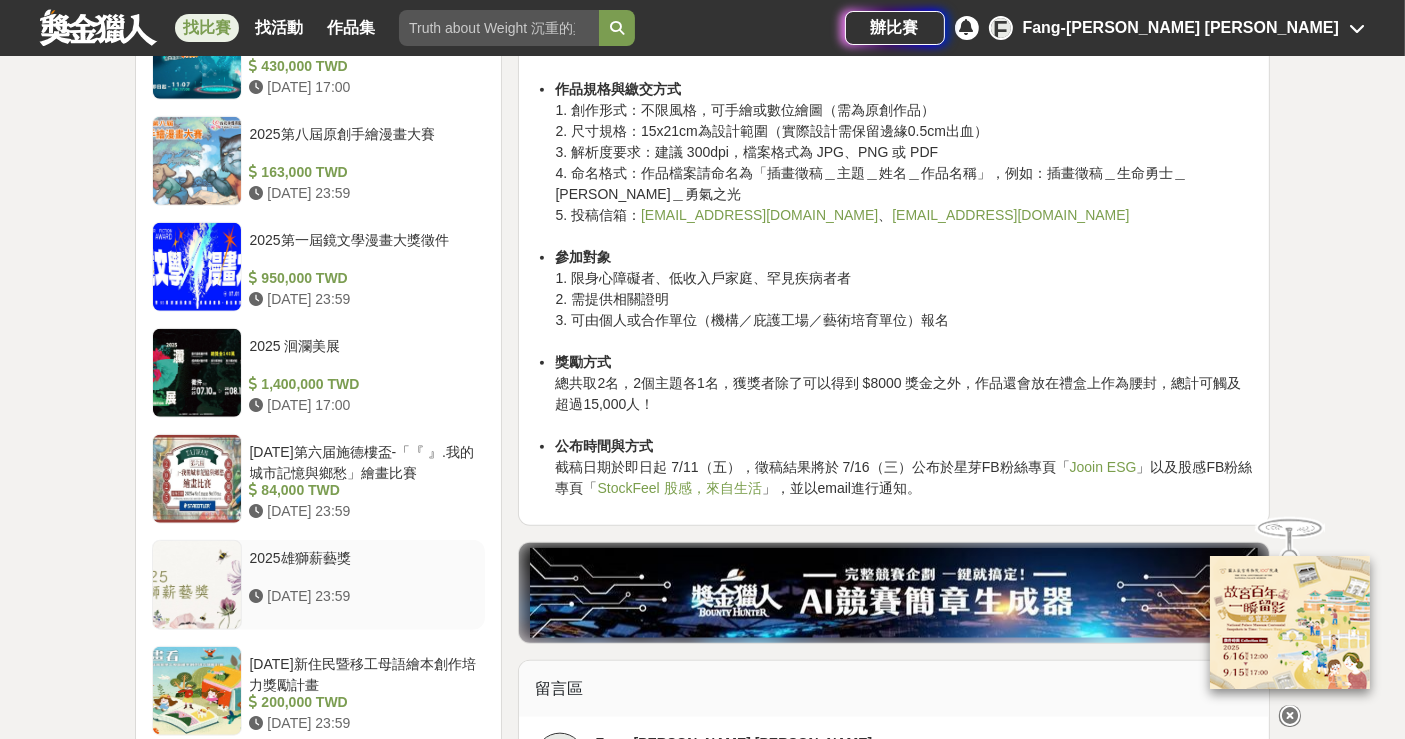 click on "2025雄獅薪藝獎" at bounding box center (364, 567) 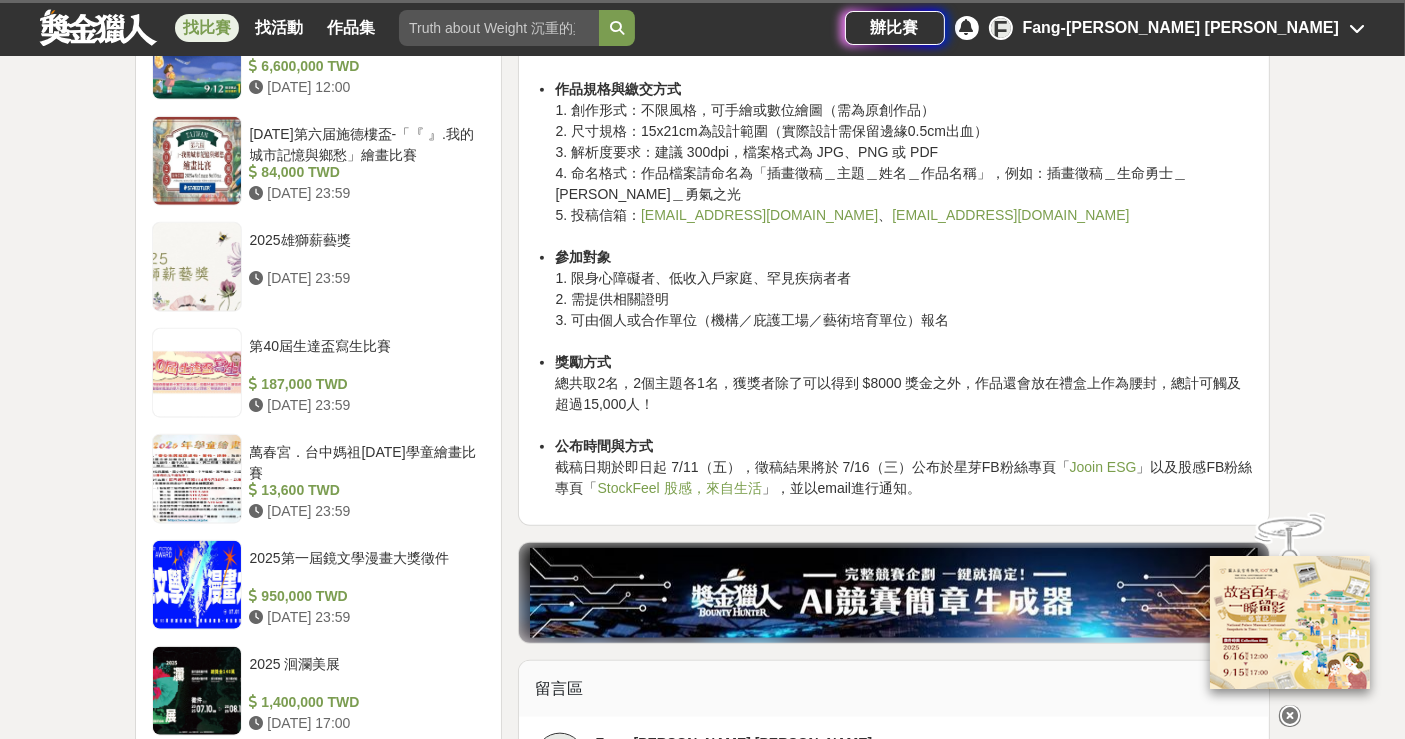 scroll, scrollTop: 1855, scrollLeft: 0, axis: vertical 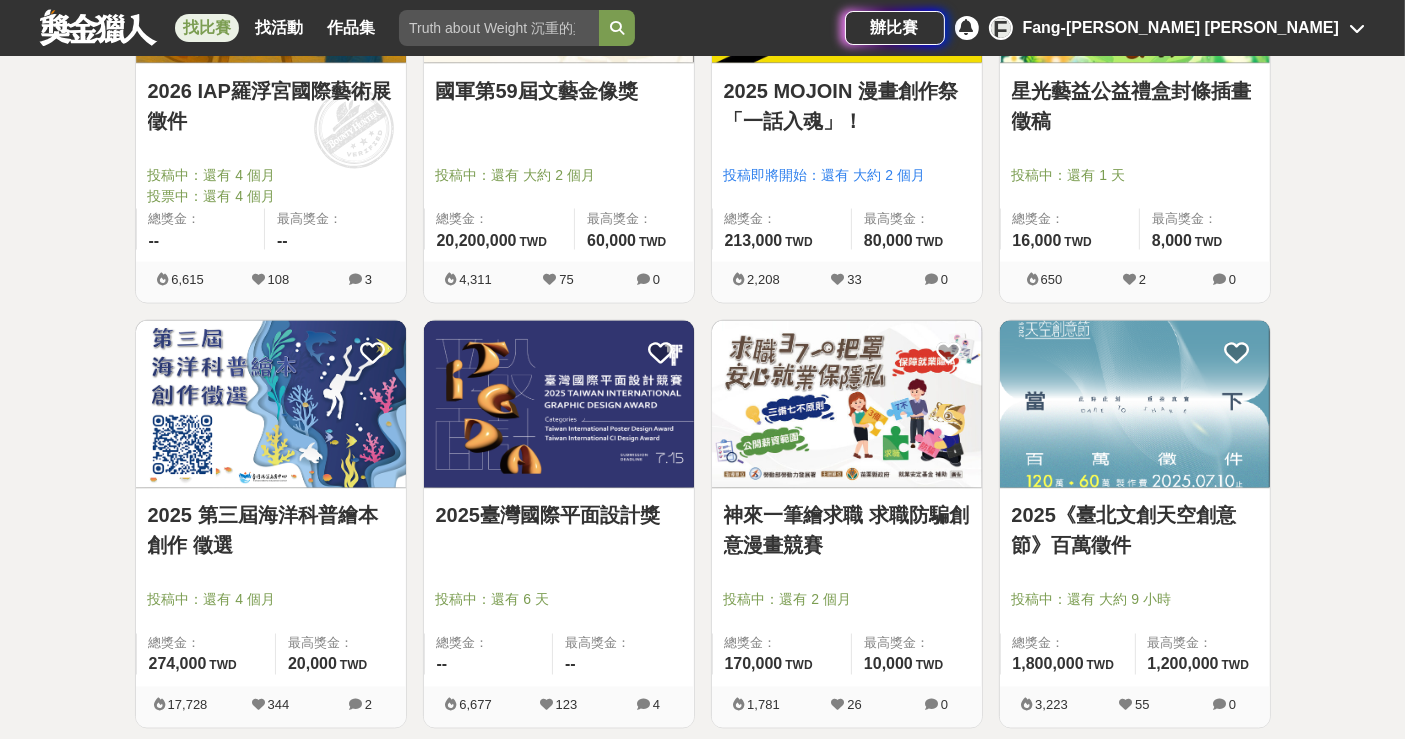 click on "2025 第三屆海洋科普繪本創作 徵選" at bounding box center [271, 531] 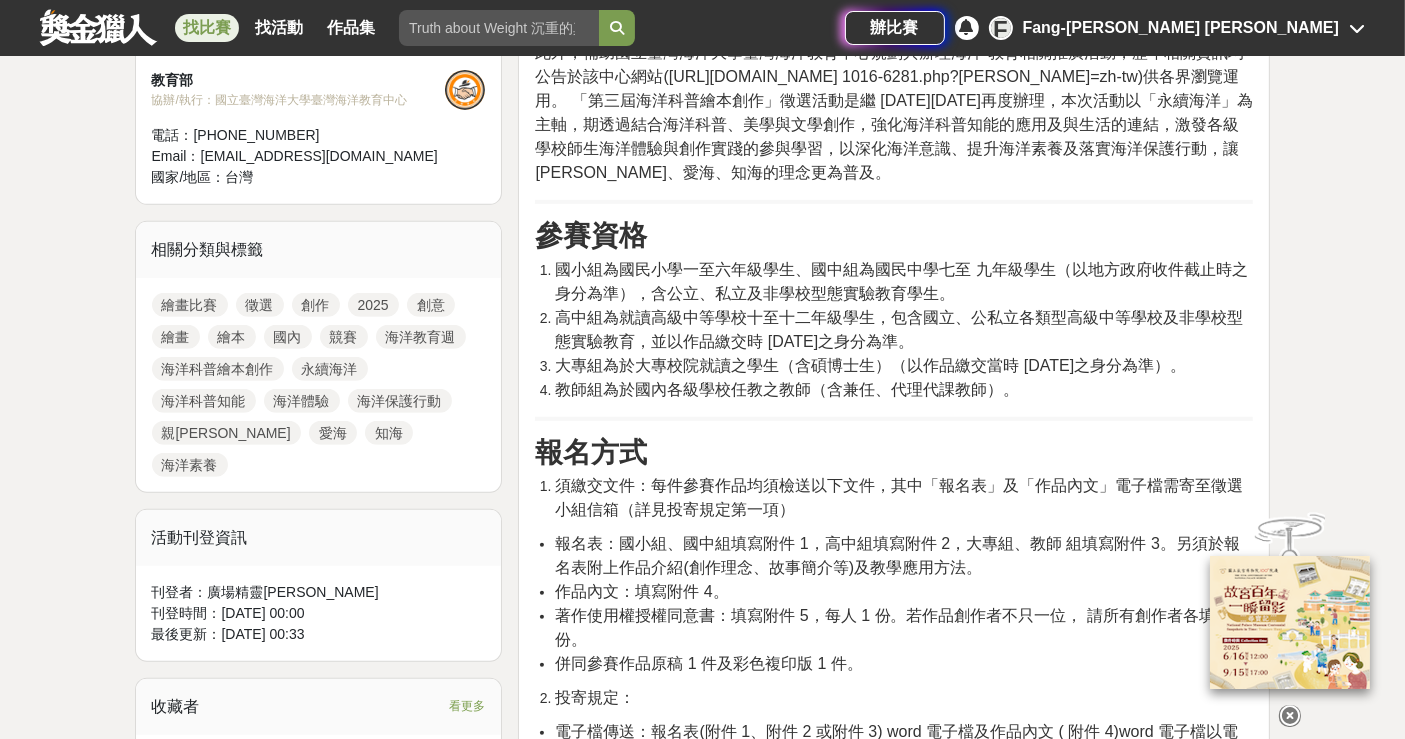 scroll, scrollTop: 777, scrollLeft: 0, axis: vertical 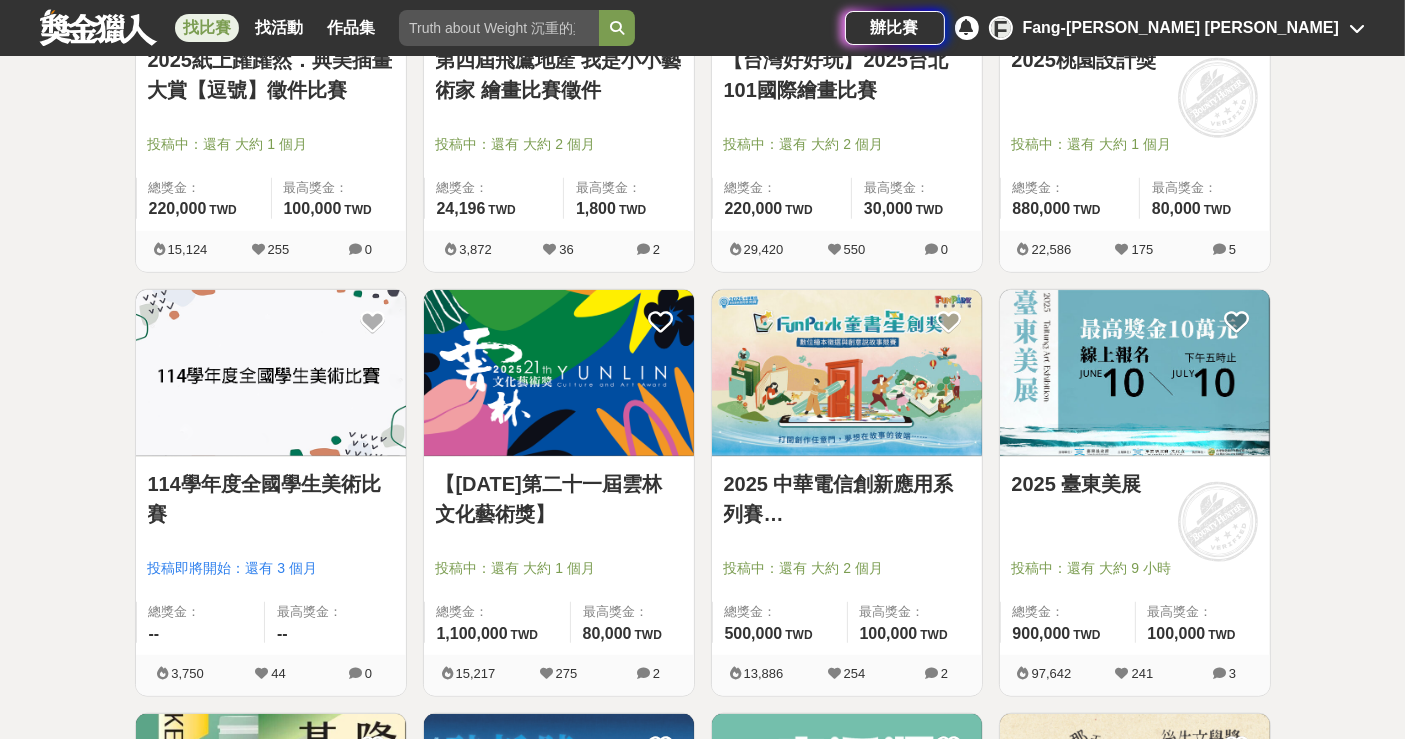 click on "【114年第二十一屆雲林文化藝術獎】" at bounding box center (559, 499) 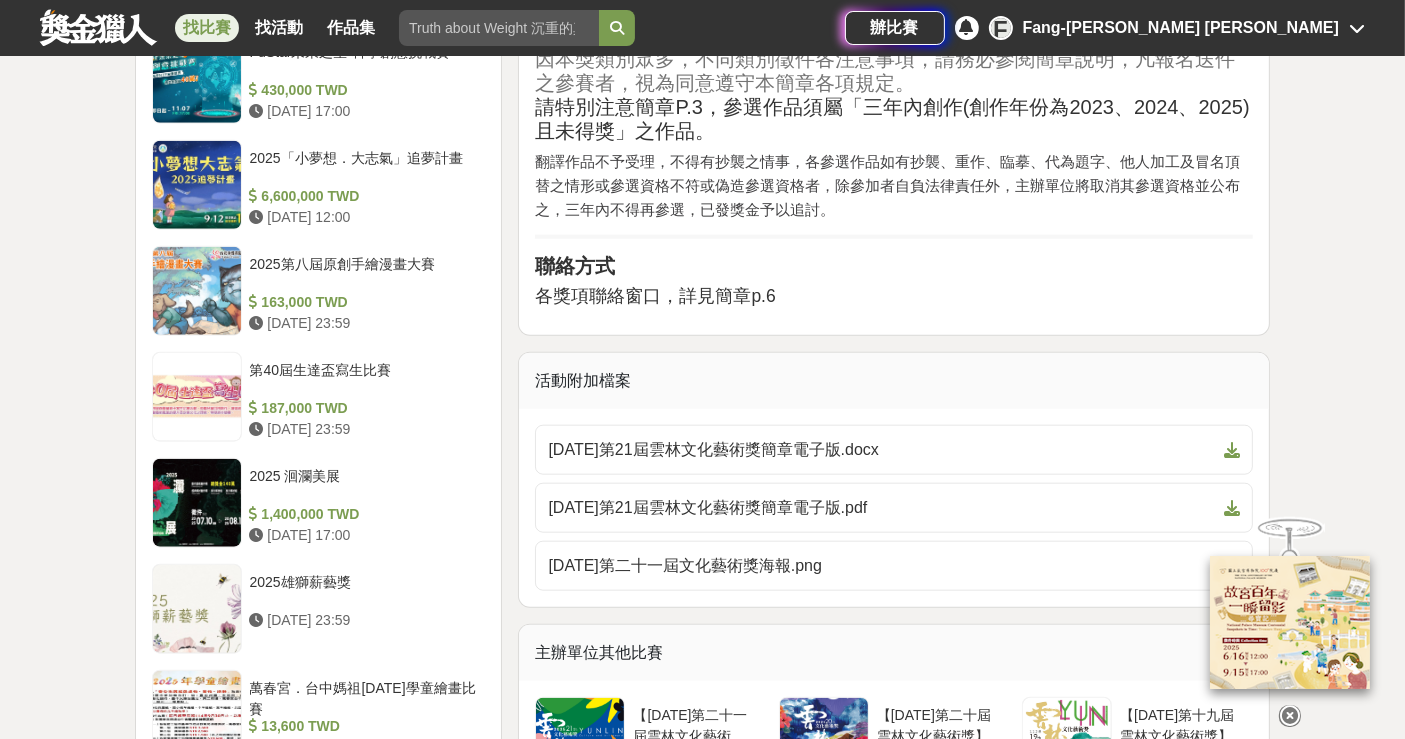 scroll, scrollTop: 2222, scrollLeft: 0, axis: vertical 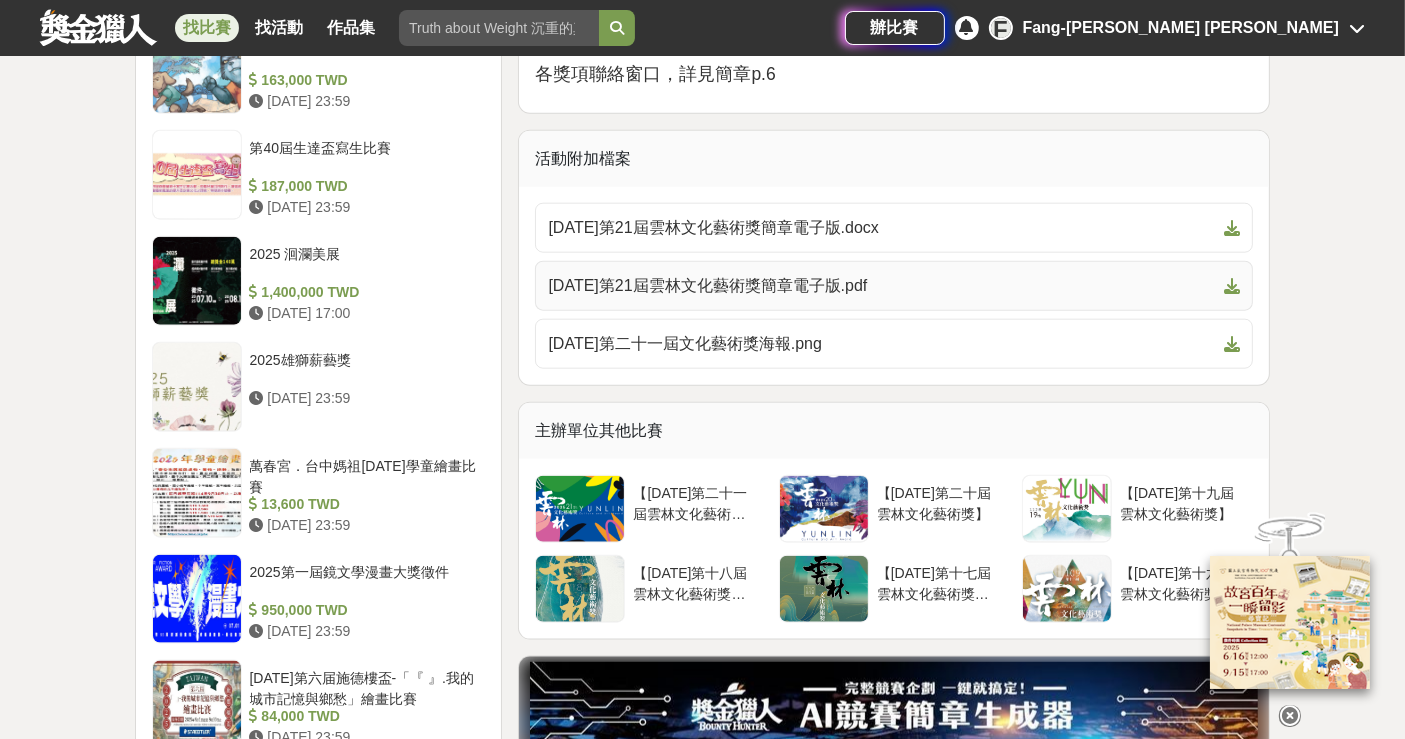 click on "114年第21屆雲林文化藝術獎簡章電子版.pdf" at bounding box center [882, 286] 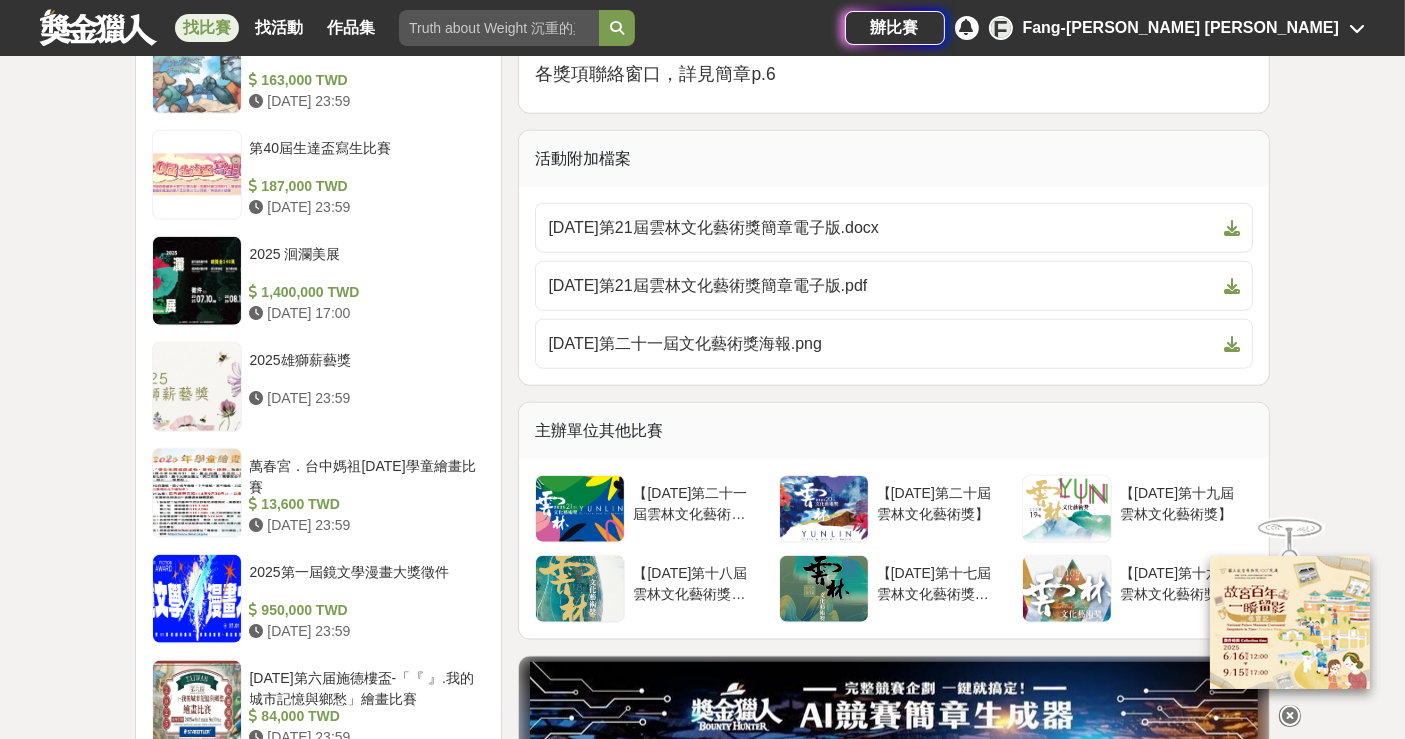 click on "大家都在看 2025「Art on Climate」國際繪畫比賽 2025-07-31 00:00 來吧！Show出你的新『泰』度！國泰人壽全國創意行銷提案&圖文競賽 2025-06-27 17:00 2025金匠獎-設計/程式/外語影片競賽 2025-07-28 23:00 【114年第二十一屆雲林文化藝術獎】 收藏 總獎金 1,100,000   TWD 最高獎金 80,000   TWD 身分限制 具中華民國國籍或居住於中華民國並持有居留證之個人或團體，以團體參賽者， 需有二分之一以上成員具中華民國國籍或持有在臺居住證明。 國籍/地區限制 具中華民國國籍或居住於中華民國並持有居留證之個人或團體，以團體參賽者， 需有二分之一以上成員具中華民國國籍或持有在臺居住證明。 15,217 275 2 分享至 收藏 時間走期 投稿中 徵件期間 2025-06-03 09:00  至  2025-08-19 17:00 主辦單位 雲林縣政府文化觀光處 協辦/執行： 財團法人雲林縣文化基金會 電話： 05-5523177 Email： 國家/地區： 台灣 Y" at bounding box center (702, -365) 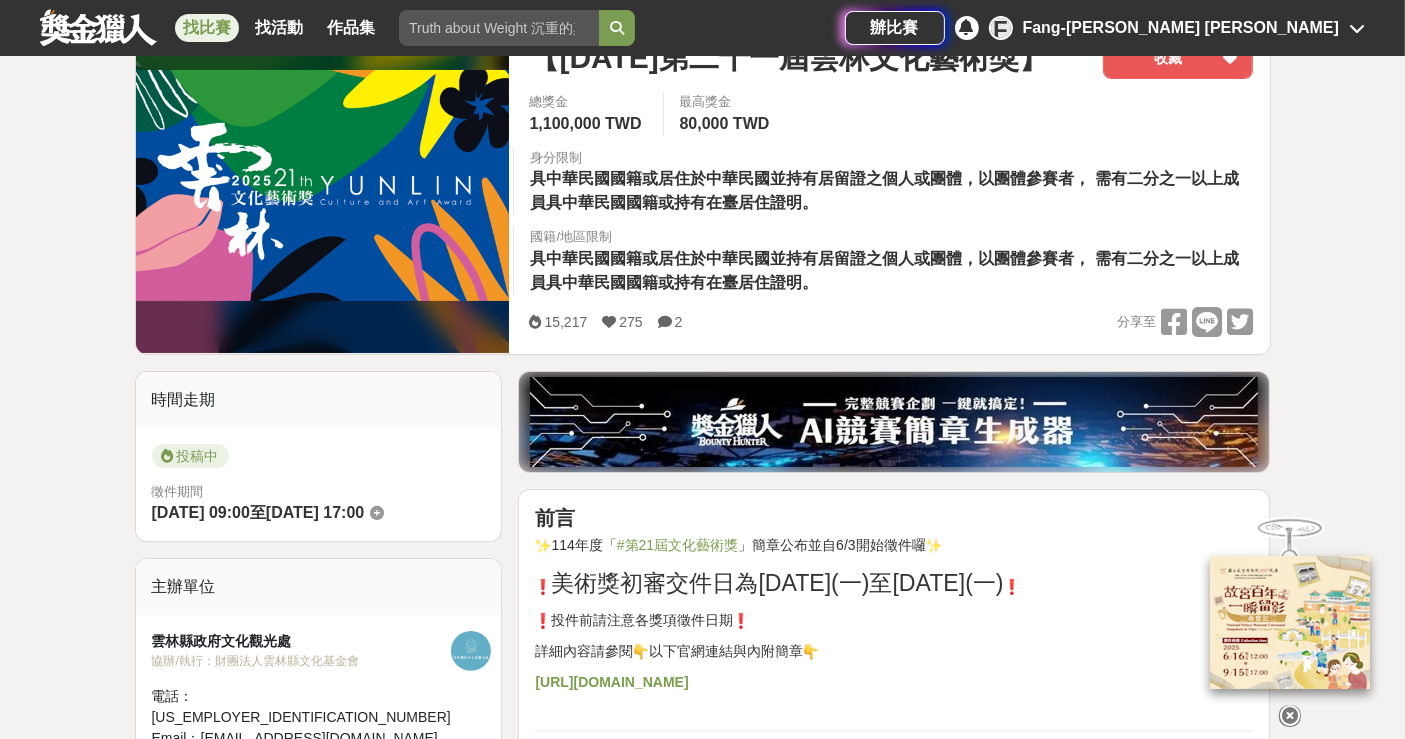 scroll, scrollTop: 0, scrollLeft: 0, axis: both 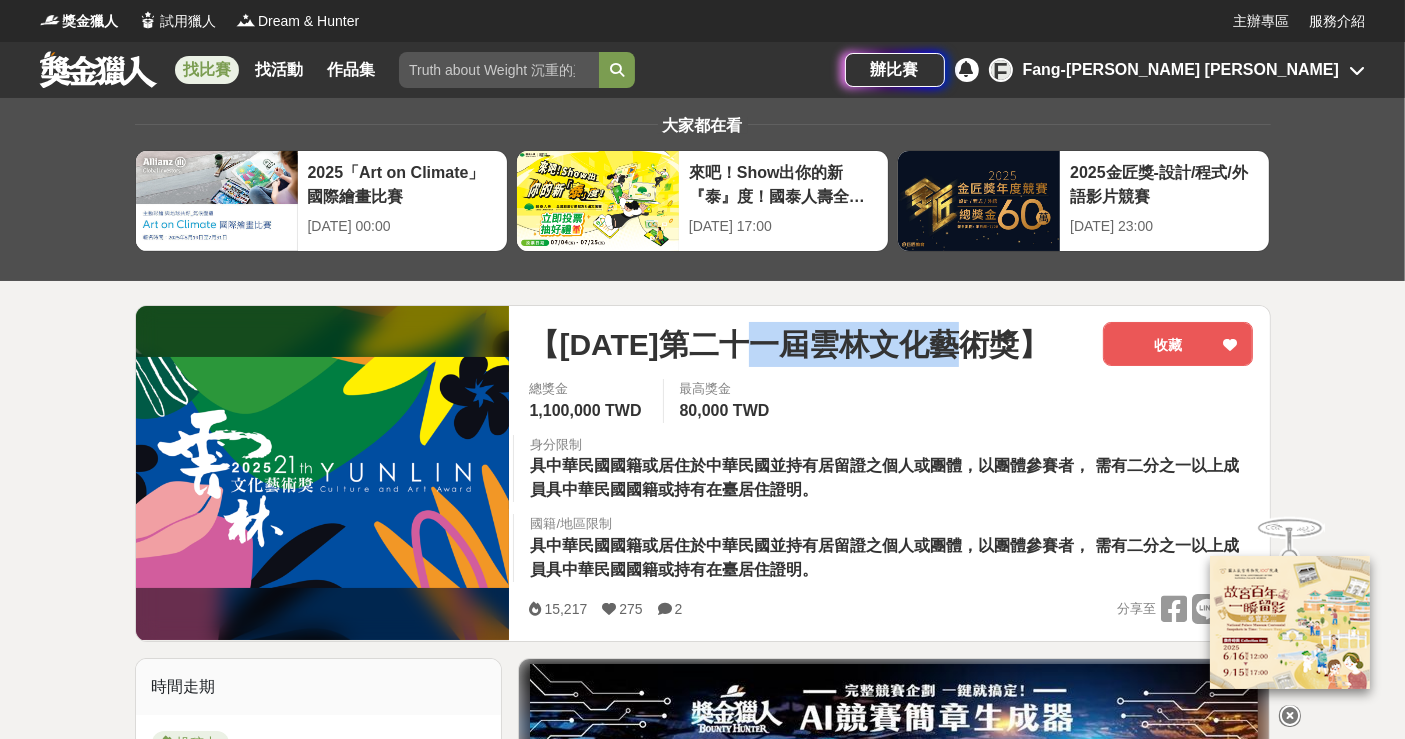 drag, startPoint x: 798, startPoint y: 344, endPoint x: 995, endPoint y: 349, distance: 197.06345 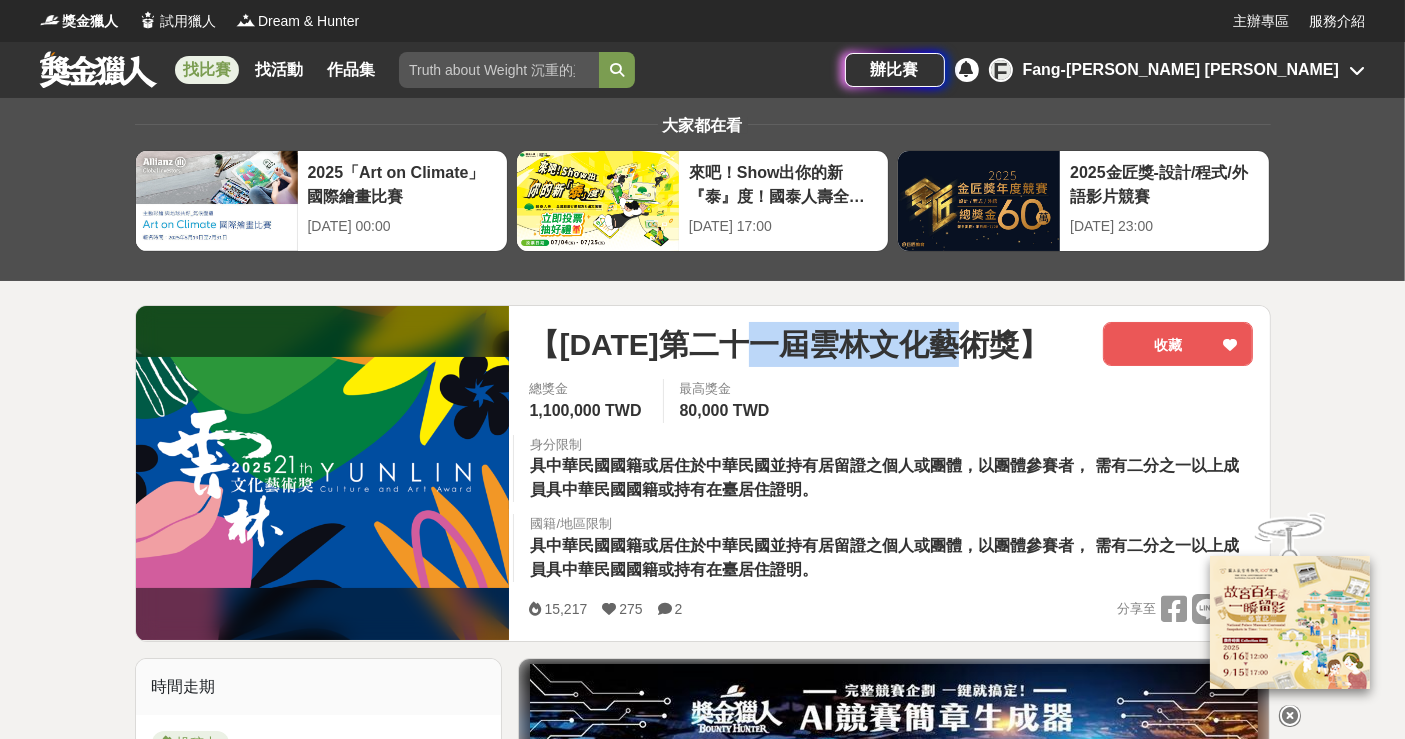 copy on "雲林文化藝術獎" 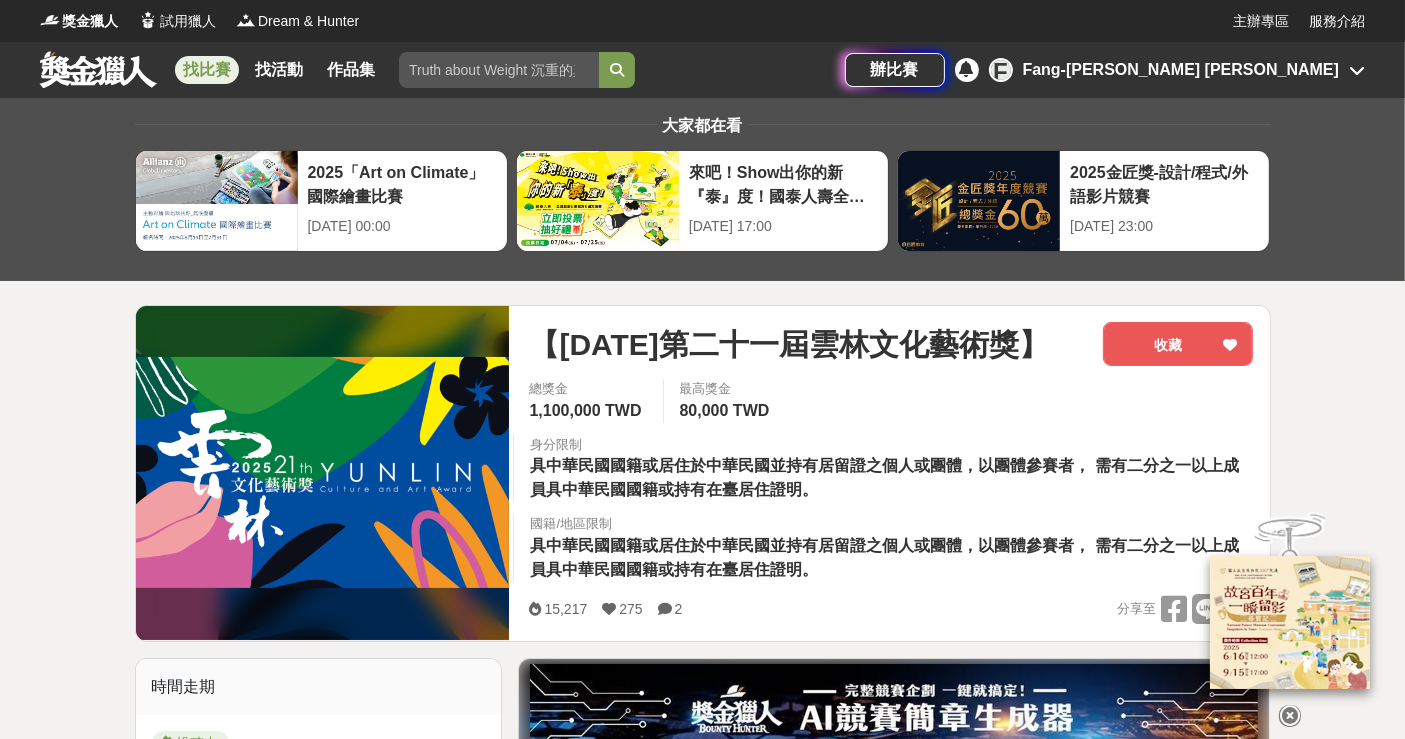 click on "大家都在看 2025「Art on Climate」國際繪畫比賽 2025-07-31 00:00 來吧！Show出你的新『泰』度！國泰人壽全國創意行銷提案&圖文競賽 2025-06-27 17:00 2025金匠獎-設計/程式/外語影片競賽 2025-07-28 23:00 【114年第二十一屆雲林文化藝術獎】 收藏 總獎金 1,100,000   TWD 最高獎金 80,000   TWD 身分限制 具中華民國國籍或居住於中華民國並持有居留證之個人或團體，以團體參賽者， 需有二分之一以上成員具中華民國國籍或持有在臺居住證明。 國籍/地區限制 具中華民國國籍或居住於中華民國並持有居留證之個人或團體，以團體參賽者， 需有二分之一以上成員具中華民國國籍或持有在臺居住證明。 15,217 275 2 分享至 收藏 時間走期 投稿中 徵件期間 2025-06-03 09:00  至  2025-08-19 17:00 主辦單位 雲林縣政府文化觀光處 協辦/執行： 財團法人雲林縣文化基金會 電話： 05-5523177 Email： 國家/地區： 台灣 Y" at bounding box center [702, 1857] 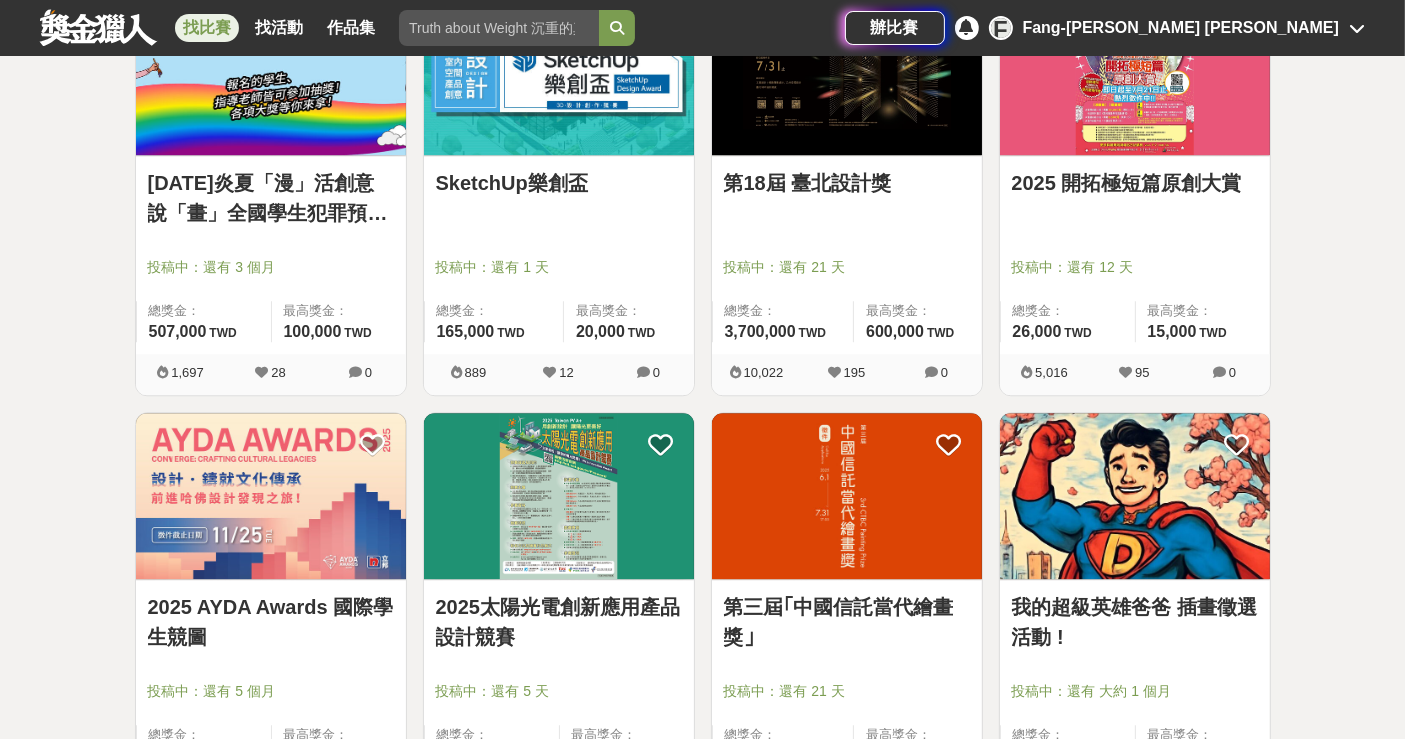 scroll, scrollTop: 5222, scrollLeft: 0, axis: vertical 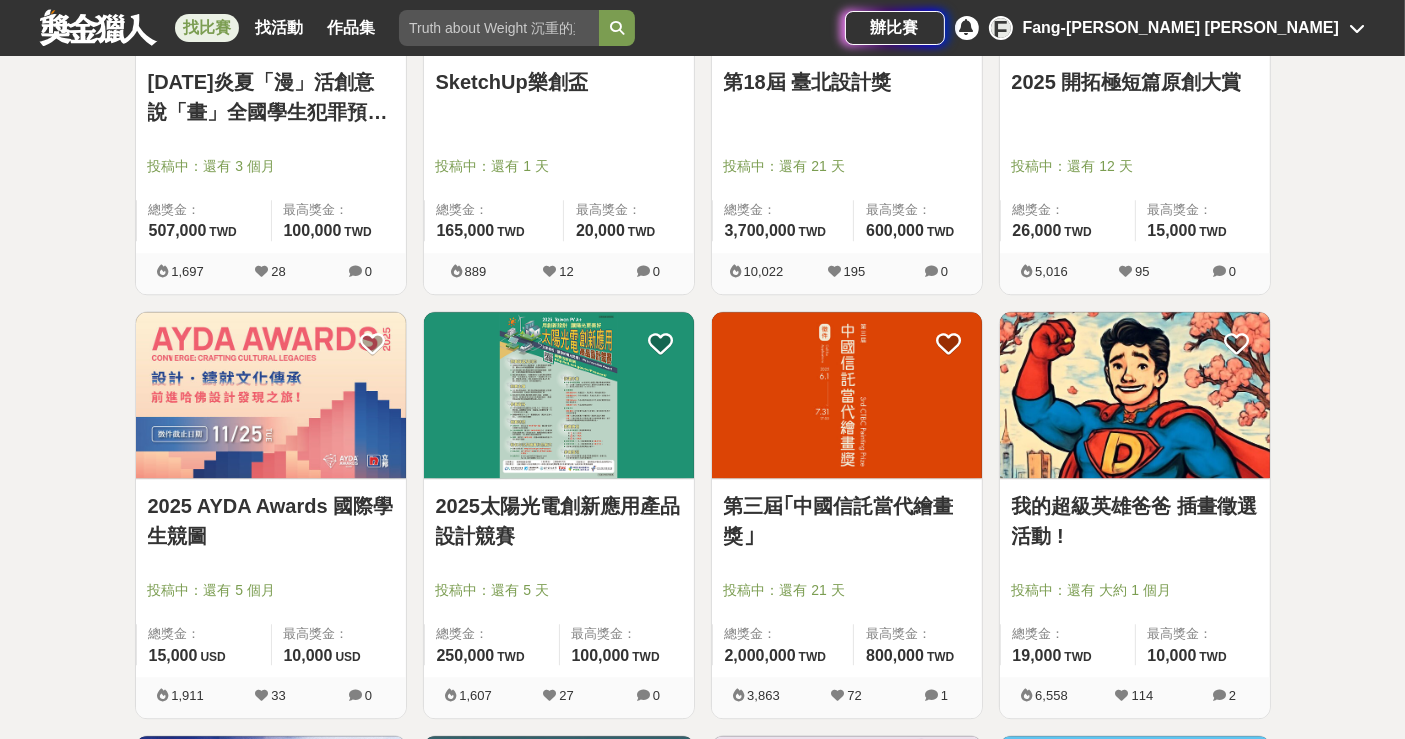 click on "第三屆｢中國信託當代繪畫獎｣" at bounding box center (847, 521) 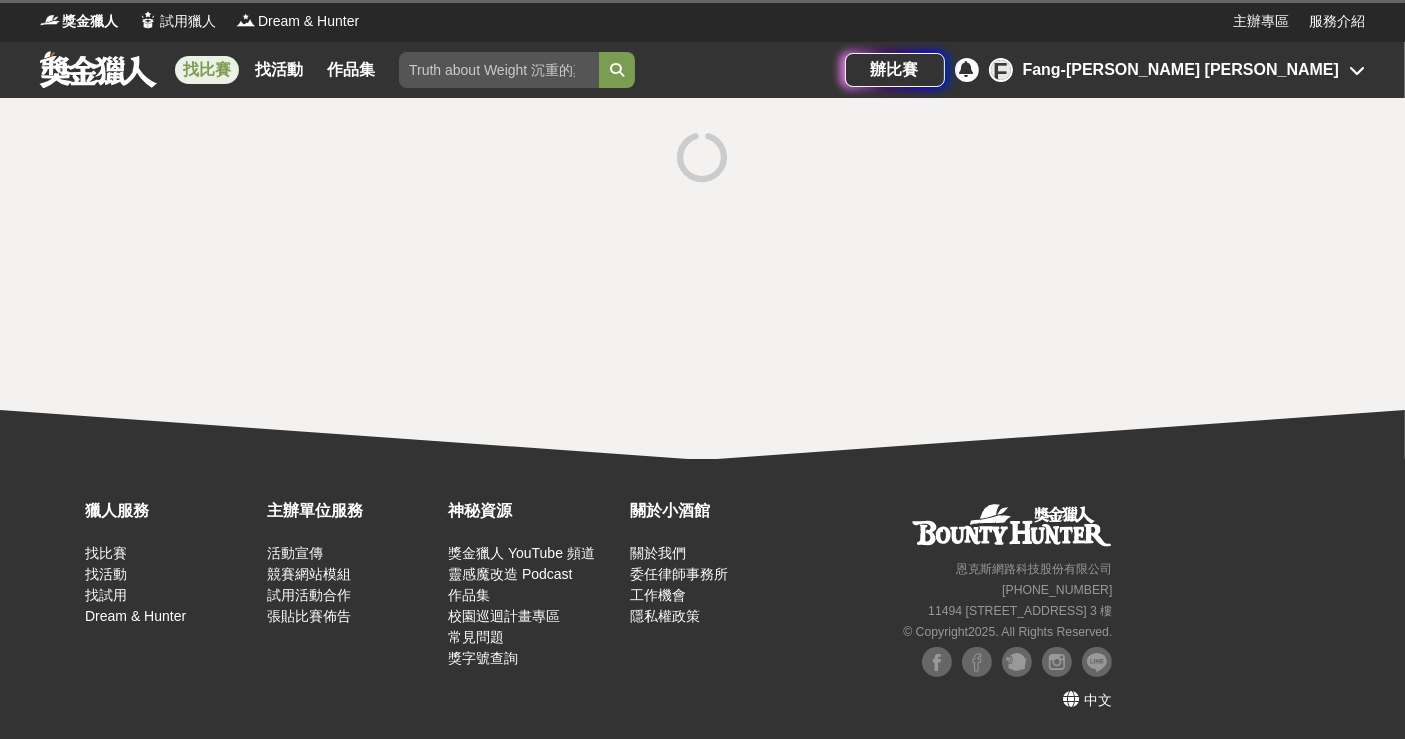 scroll, scrollTop: 0, scrollLeft: 0, axis: both 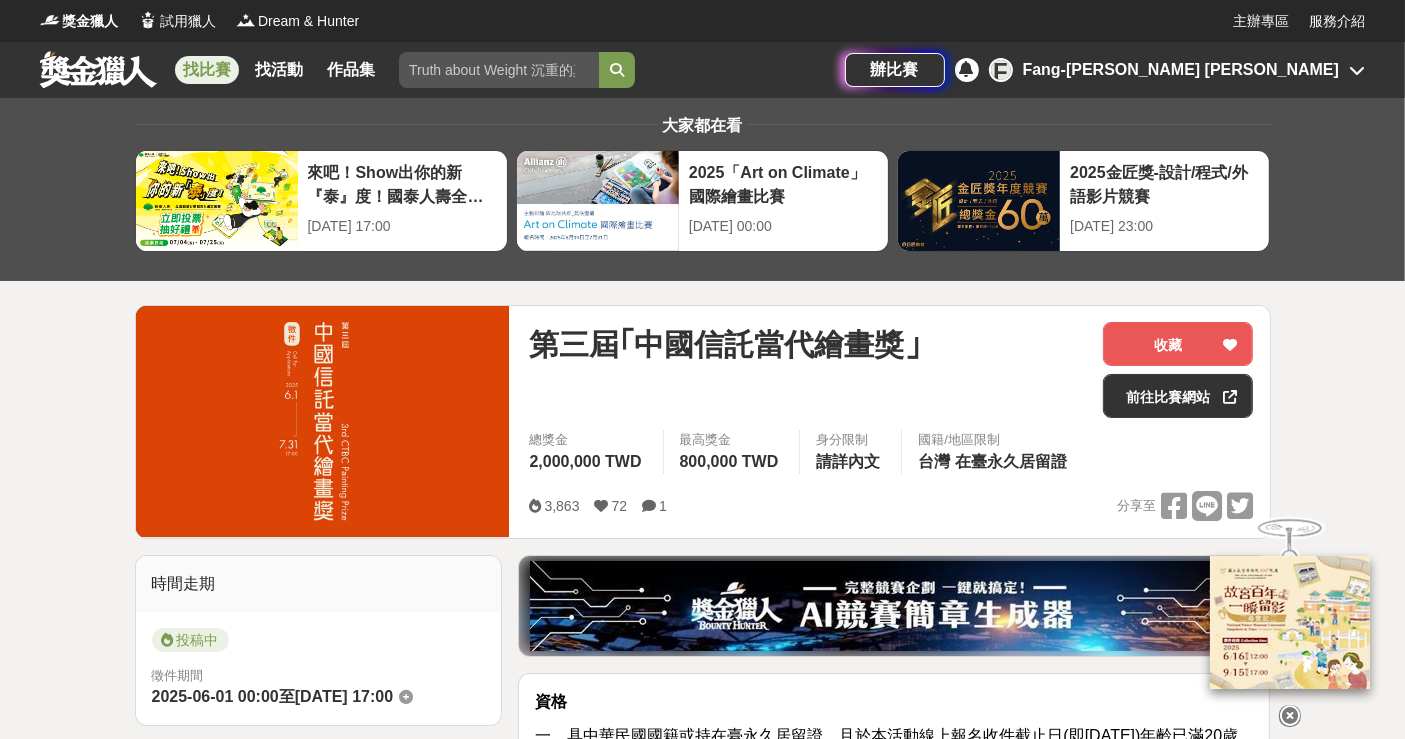 click on "第三屆｢中國信託當代繪畫獎｣" at bounding box center [808, 370] 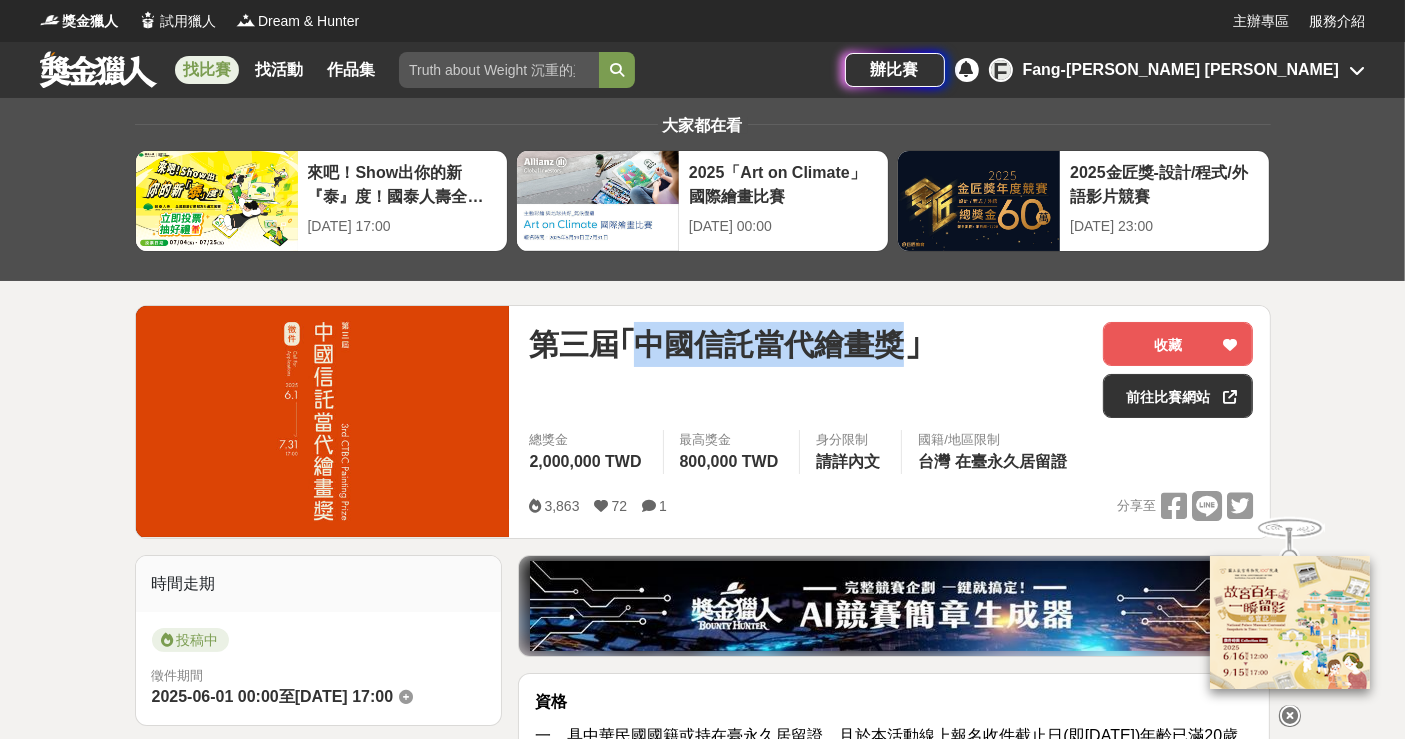 drag, startPoint x: 908, startPoint y: 347, endPoint x: 642, endPoint y: 341, distance: 266.06766 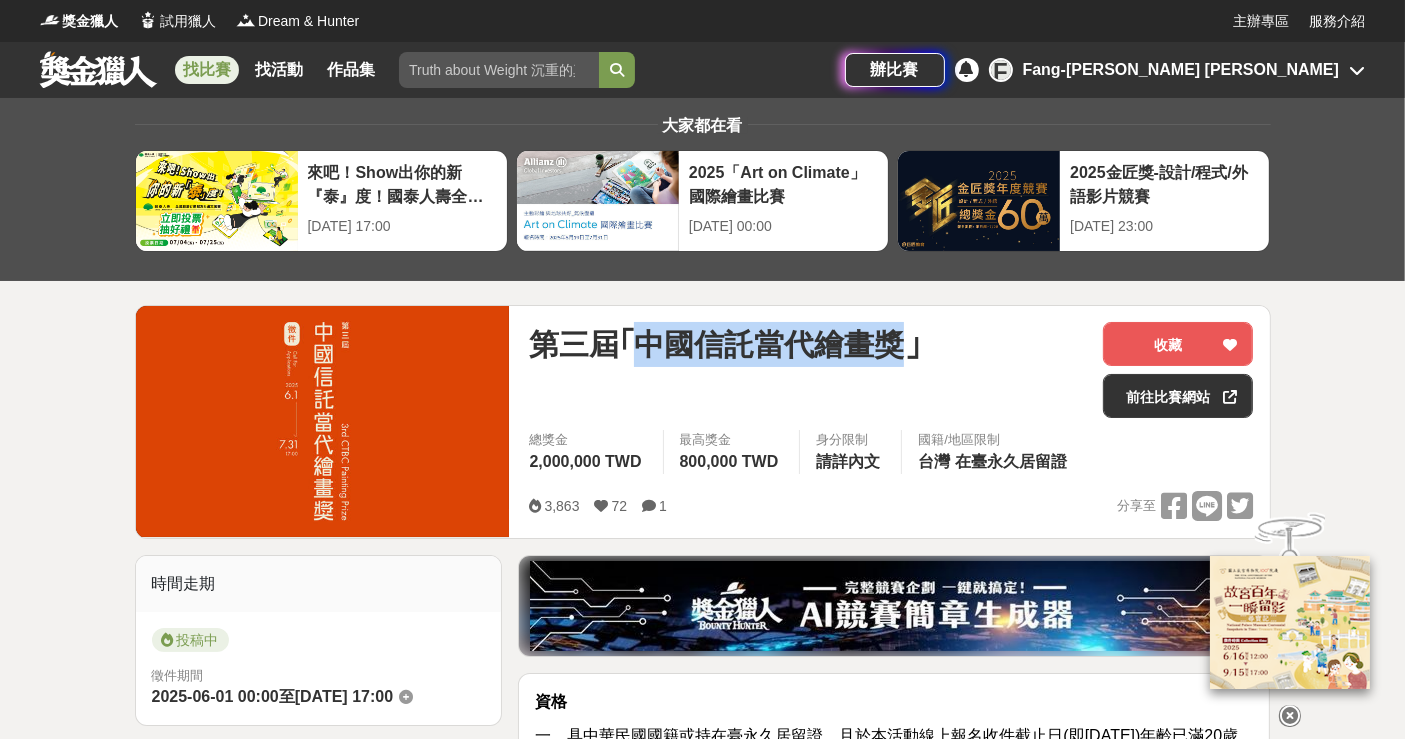 copy on "中國信託當代繪畫獎" 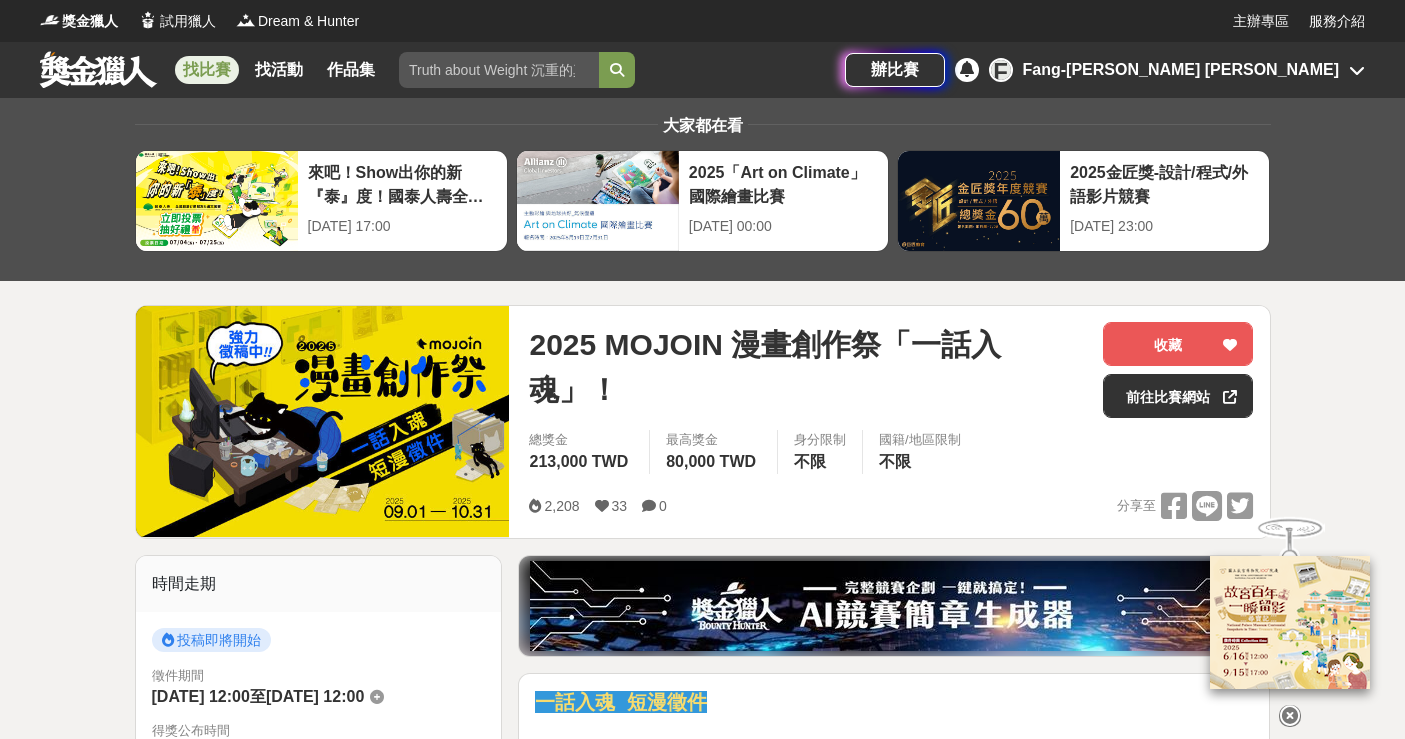 scroll, scrollTop: 0, scrollLeft: 0, axis: both 